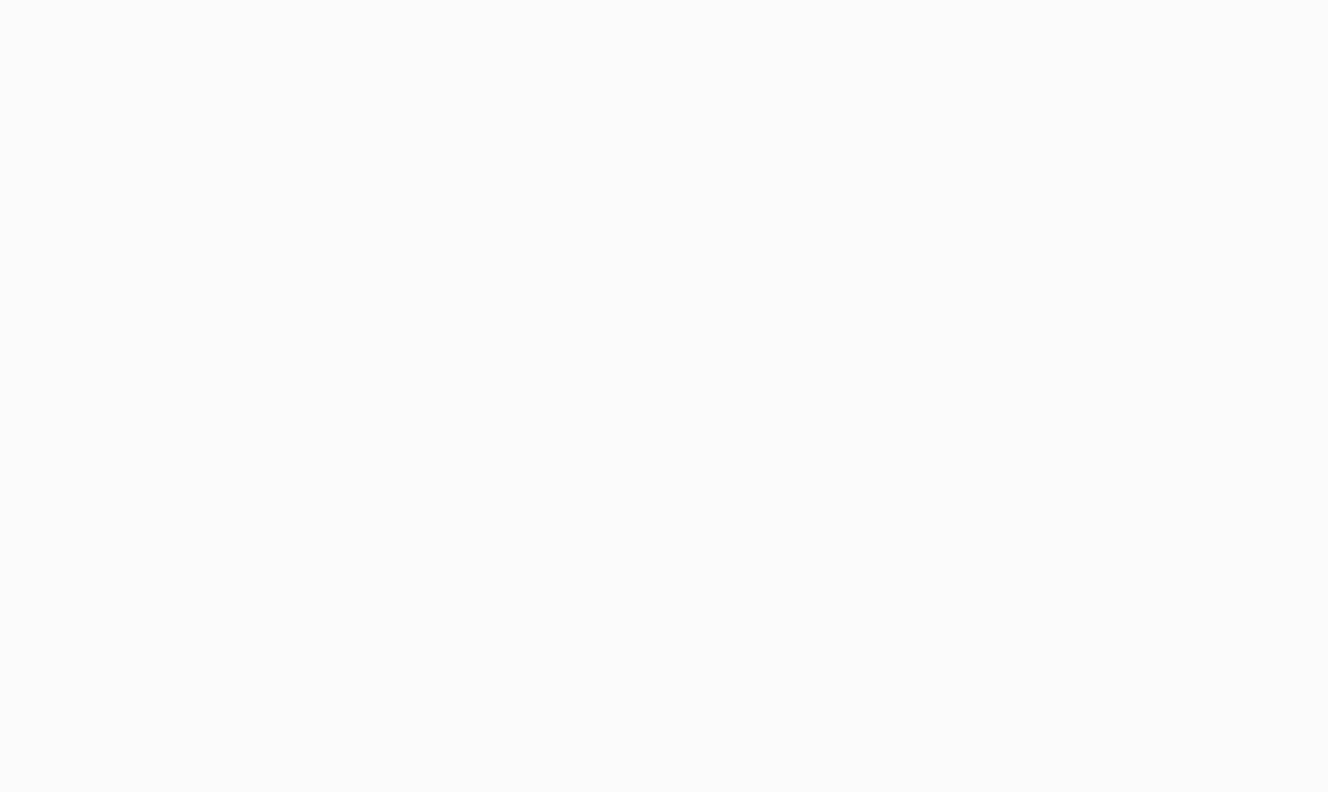 scroll, scrollTop: 0, scrollLeft: 0, axis: both 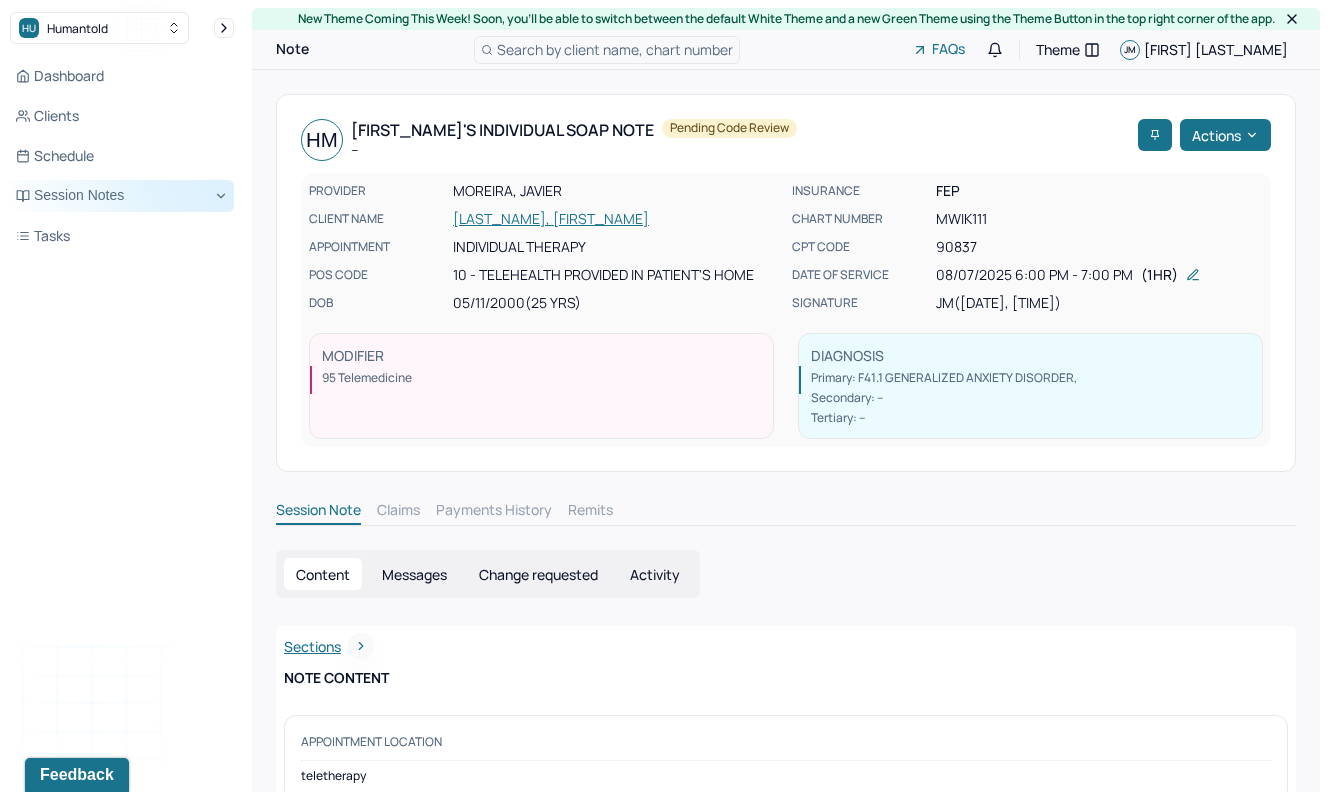 click on "Session Notes" at bounding box center (122, 196) 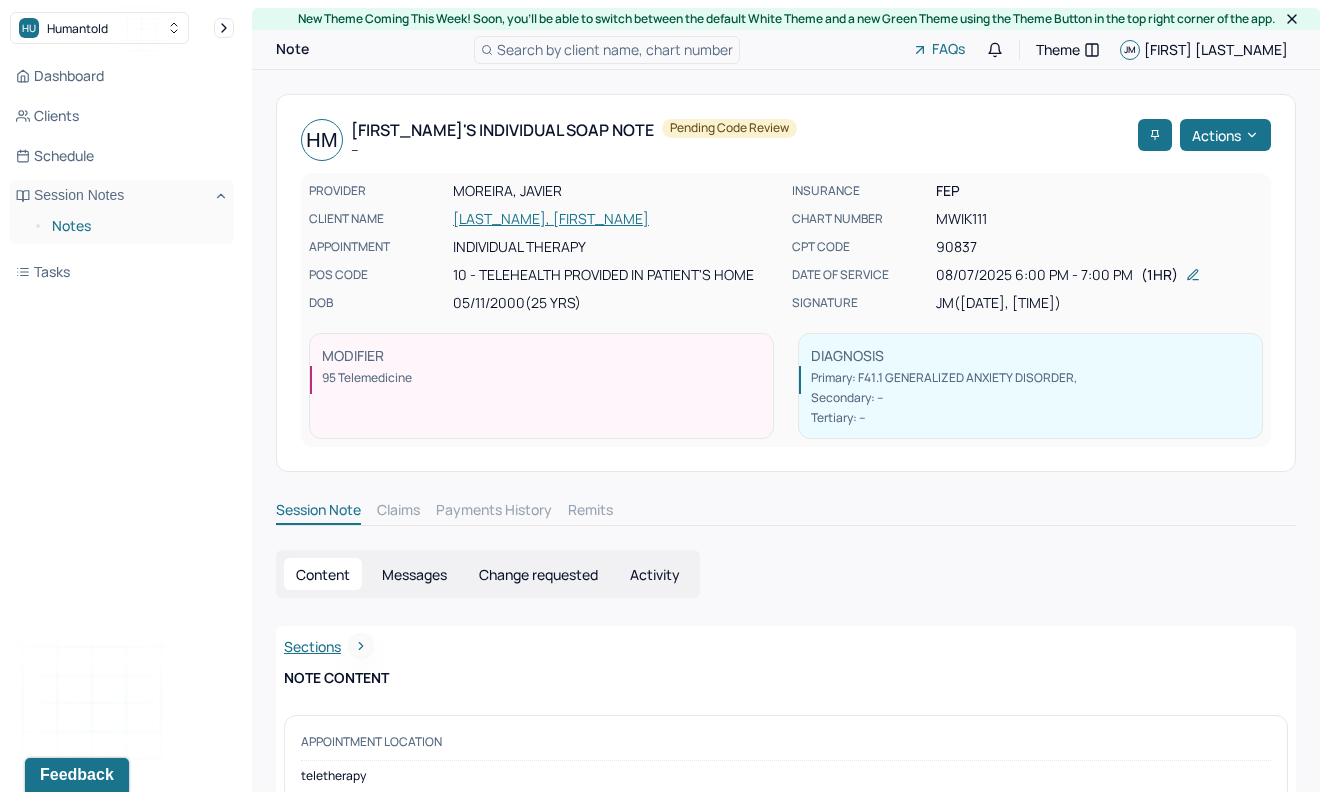 click on "Notes" at bounding box center (135, 226) 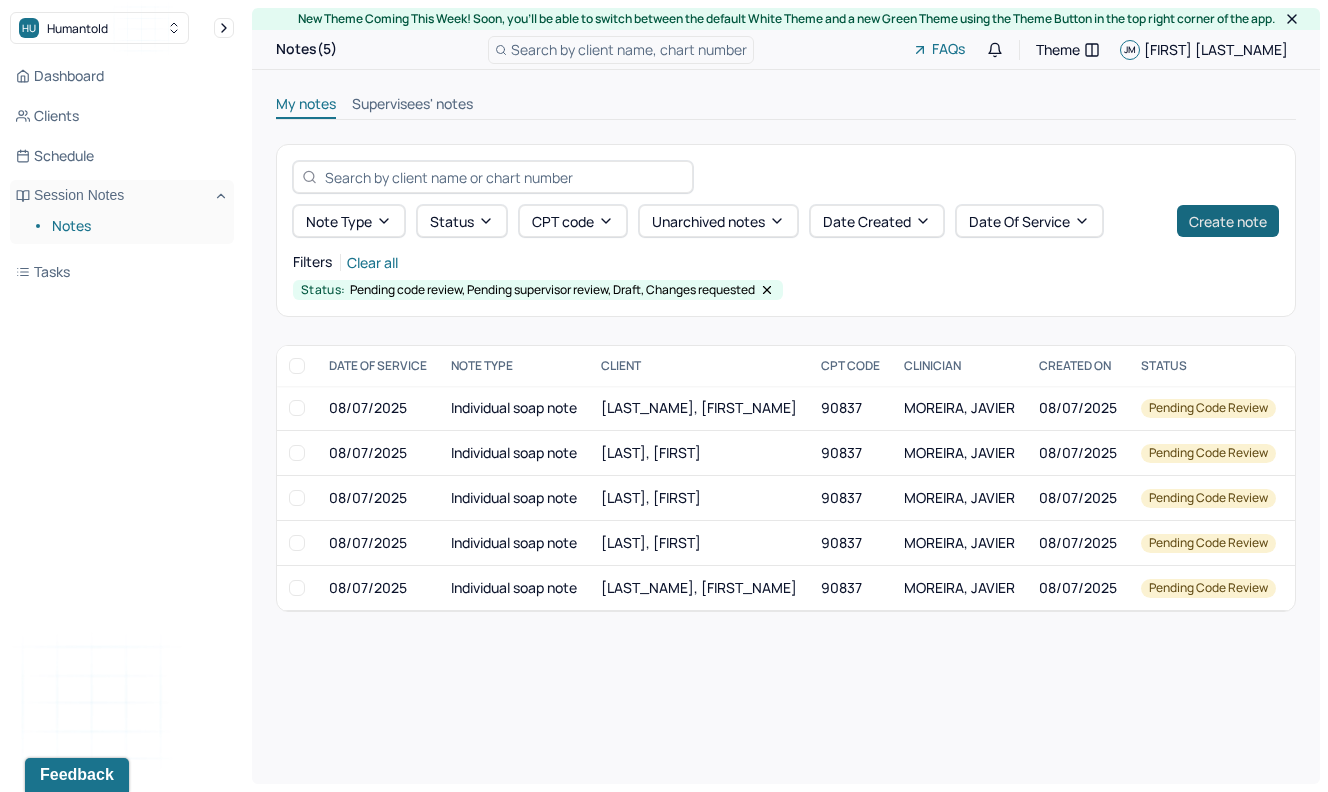 click on "Create note" at bounding box center (1228, 221) 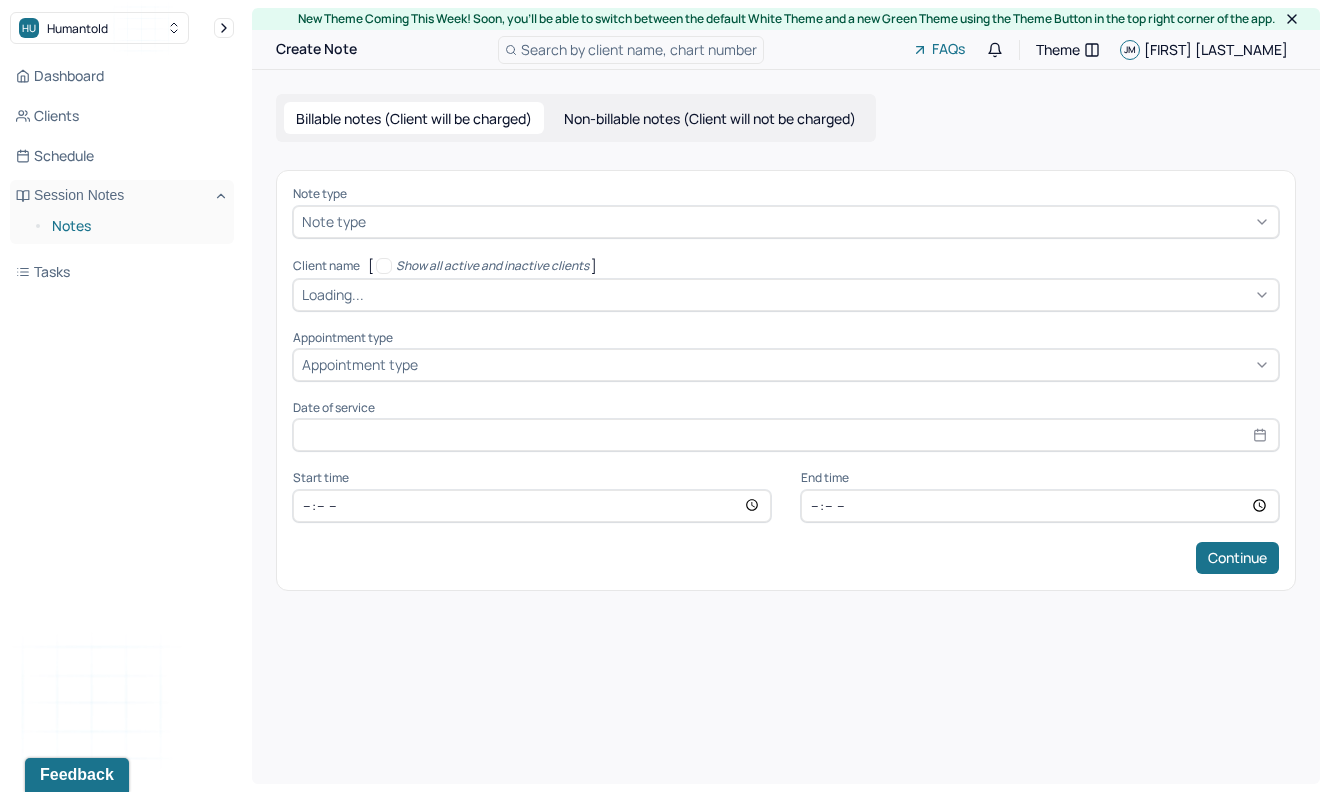 click on "Notes" at bounding box center (135, 226) 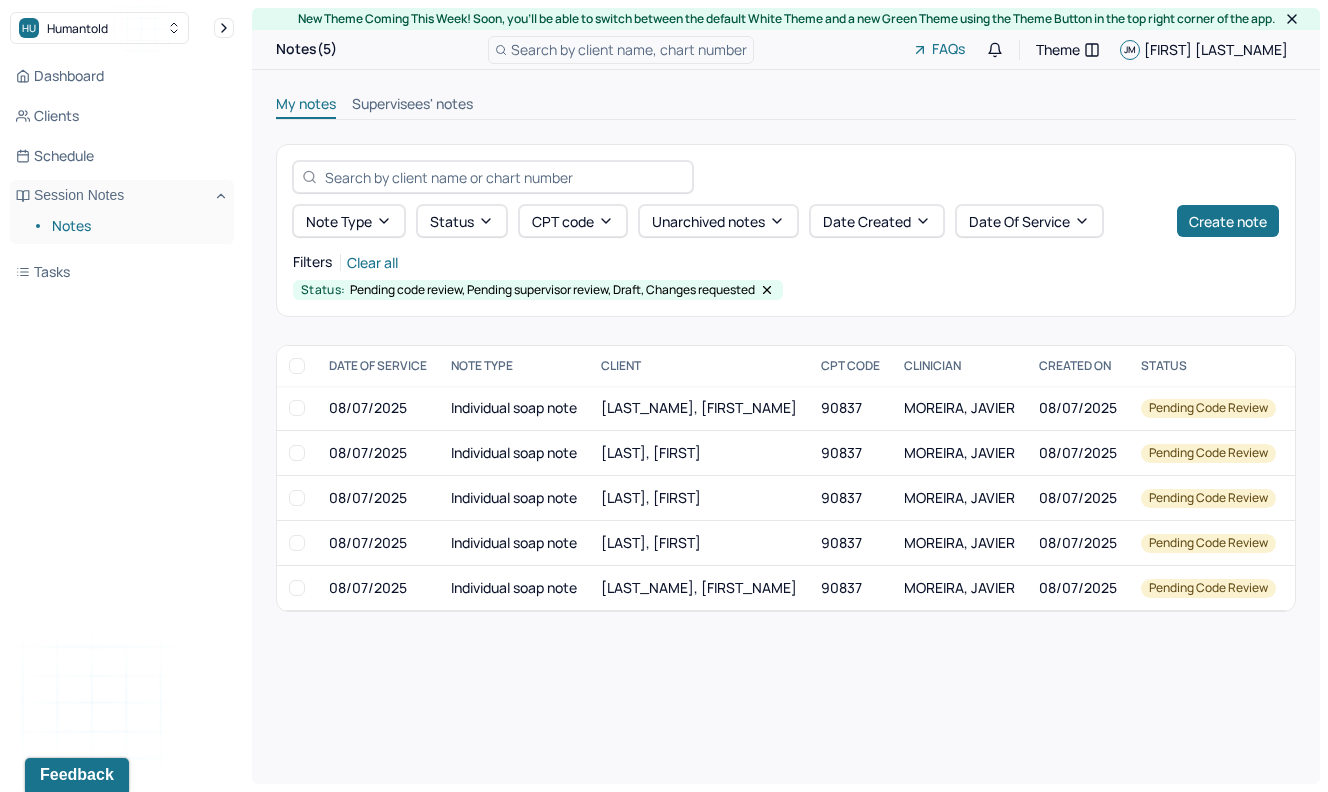 click on "Supervisees' notes" at bounding box center (412, 106) 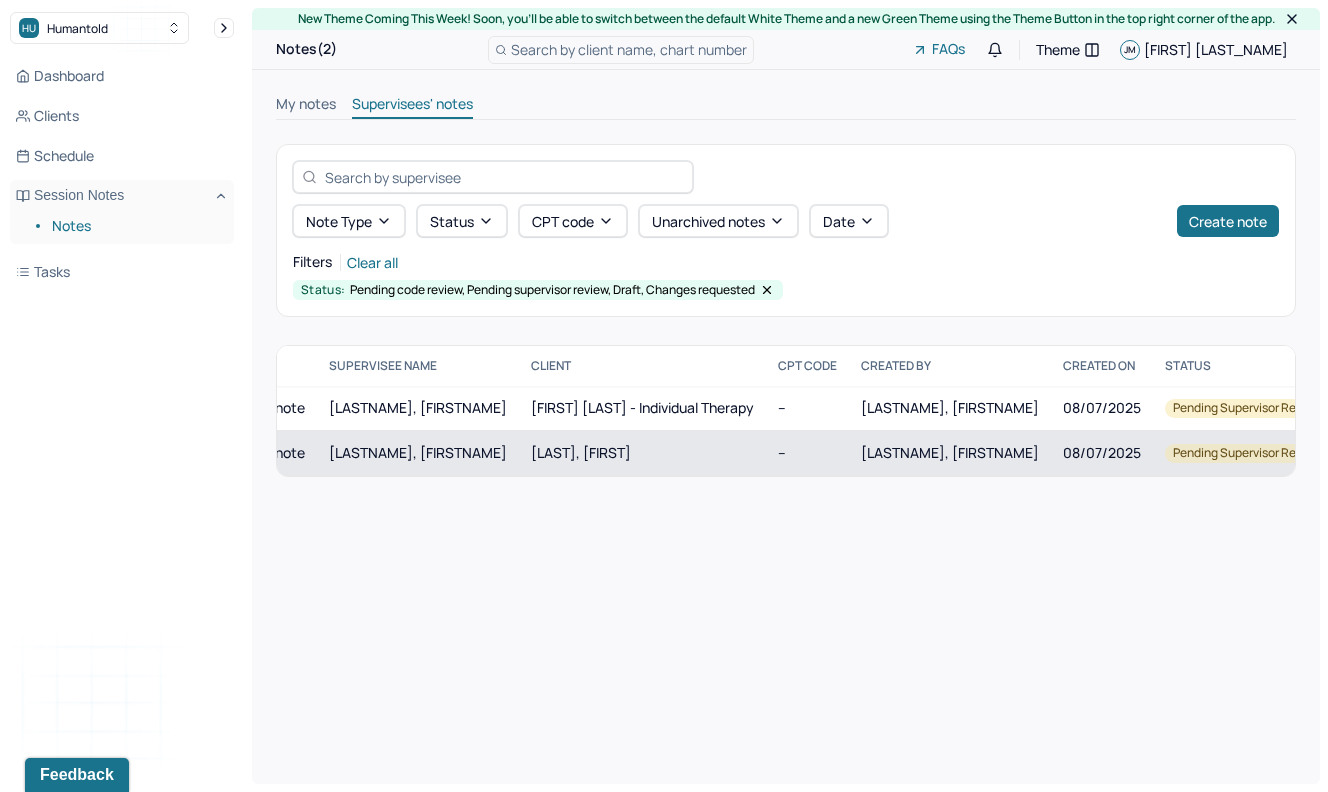 scroll, scrollTop: 0, scrollLeft: 279, axis: horizontal 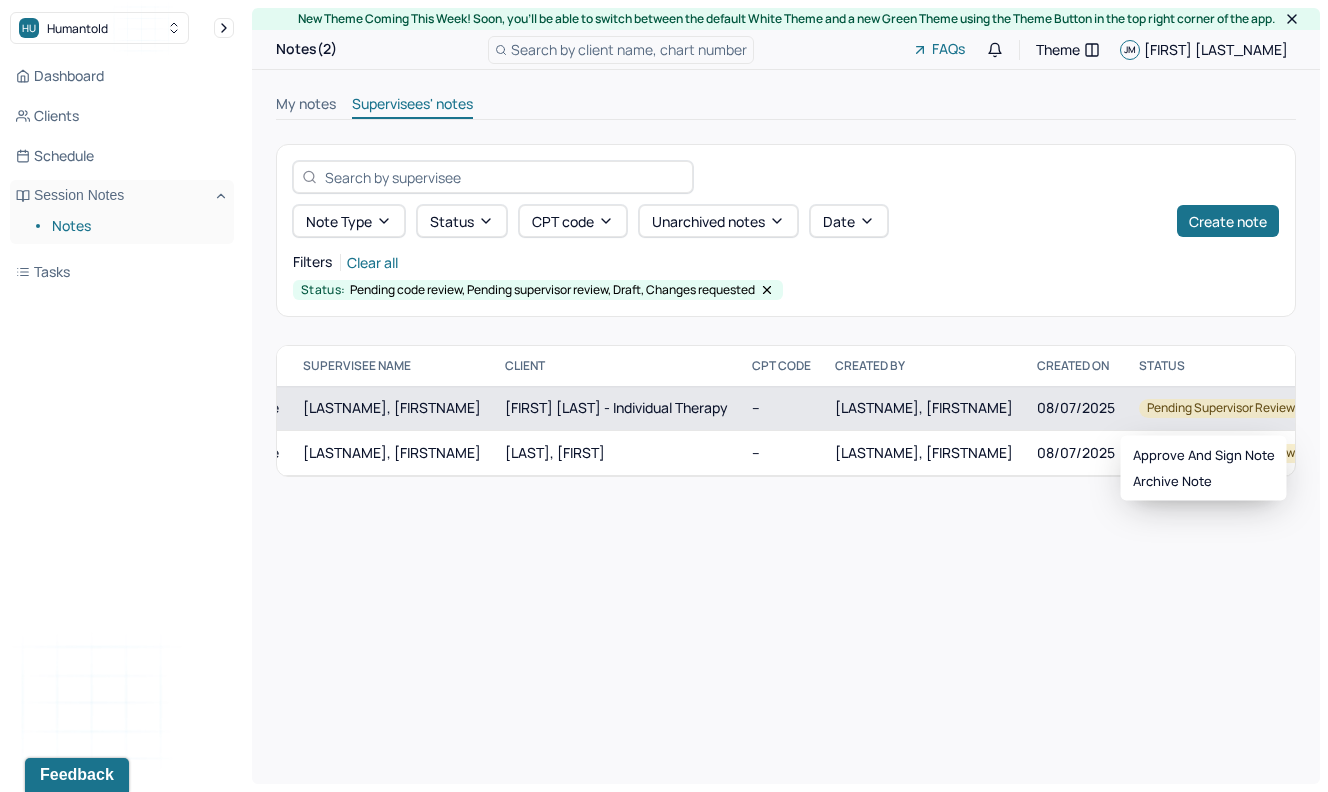 click 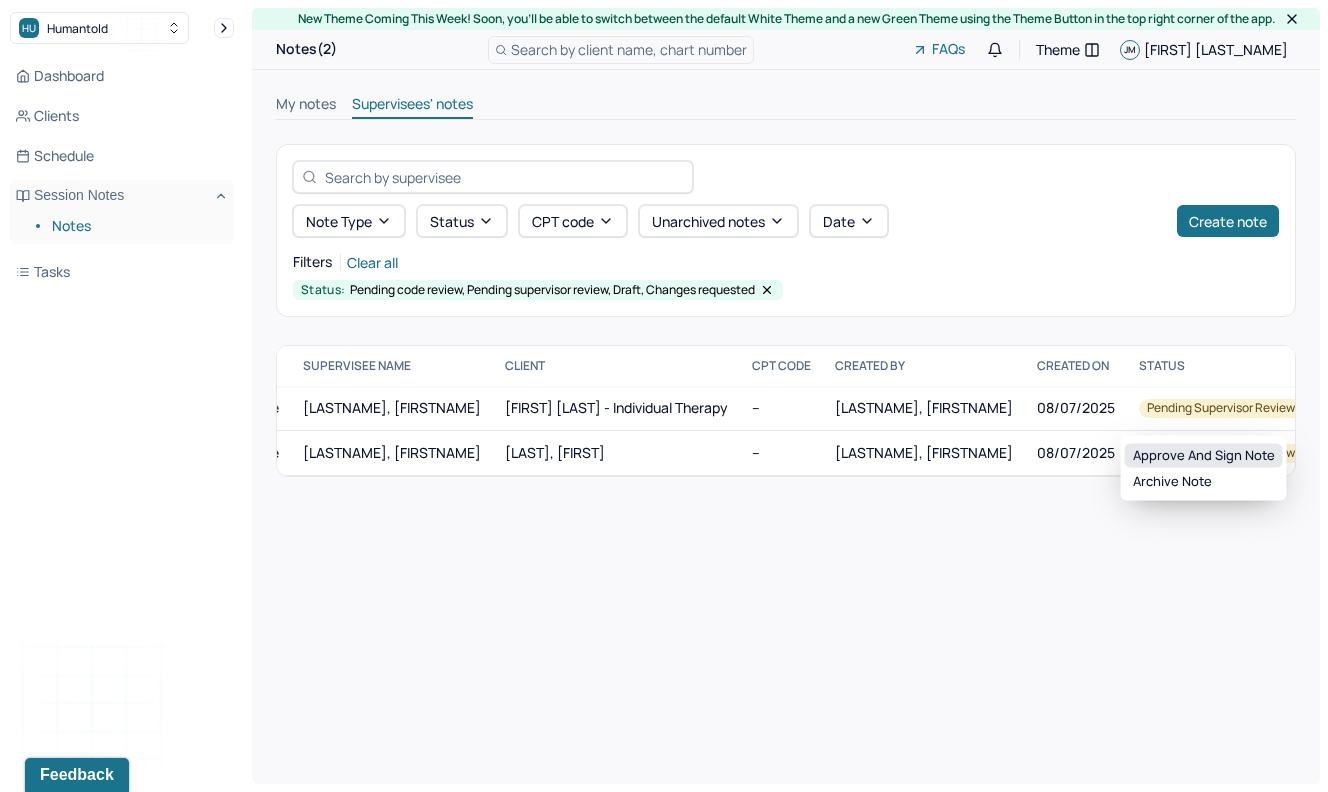 click on "Approve and sign note" at bounding box center (1204, 456) 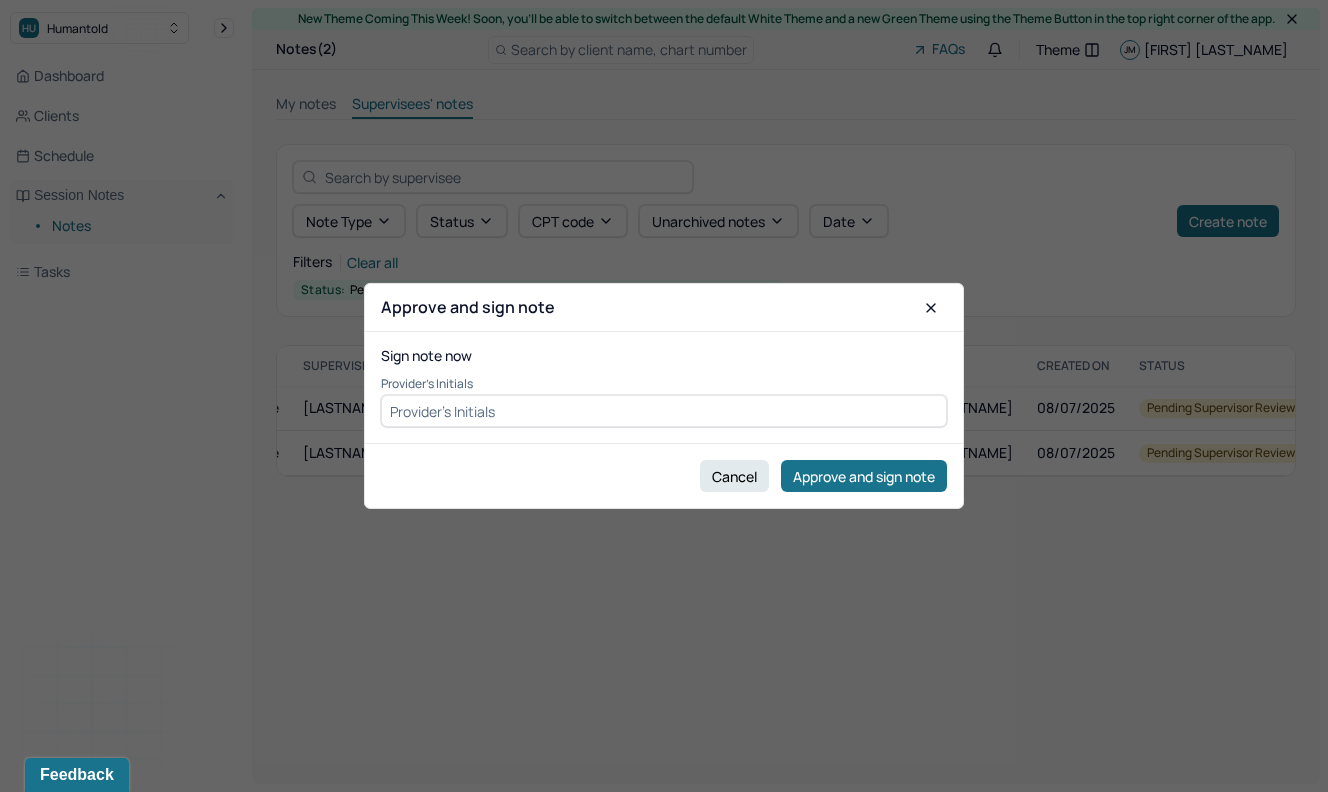 click at bounding box center (664, 411) 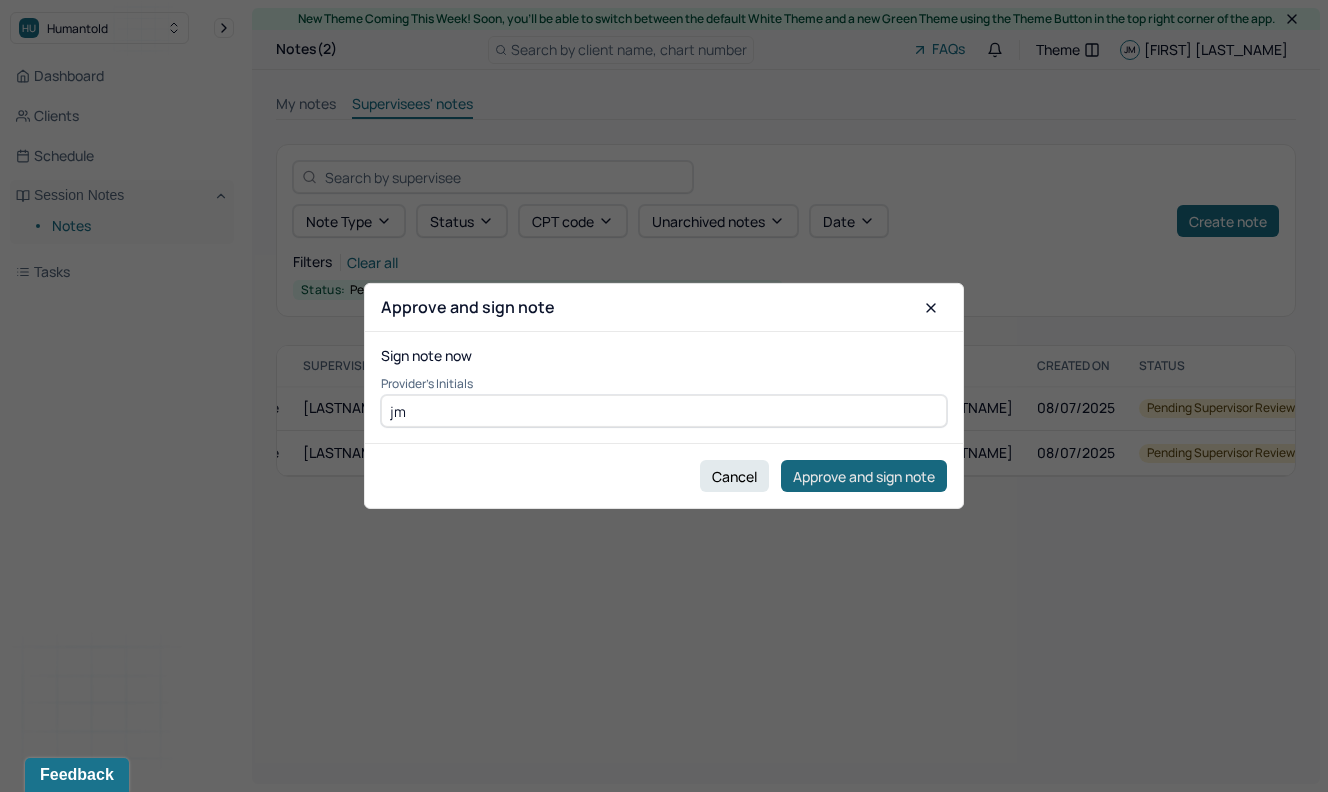 type on "jm" 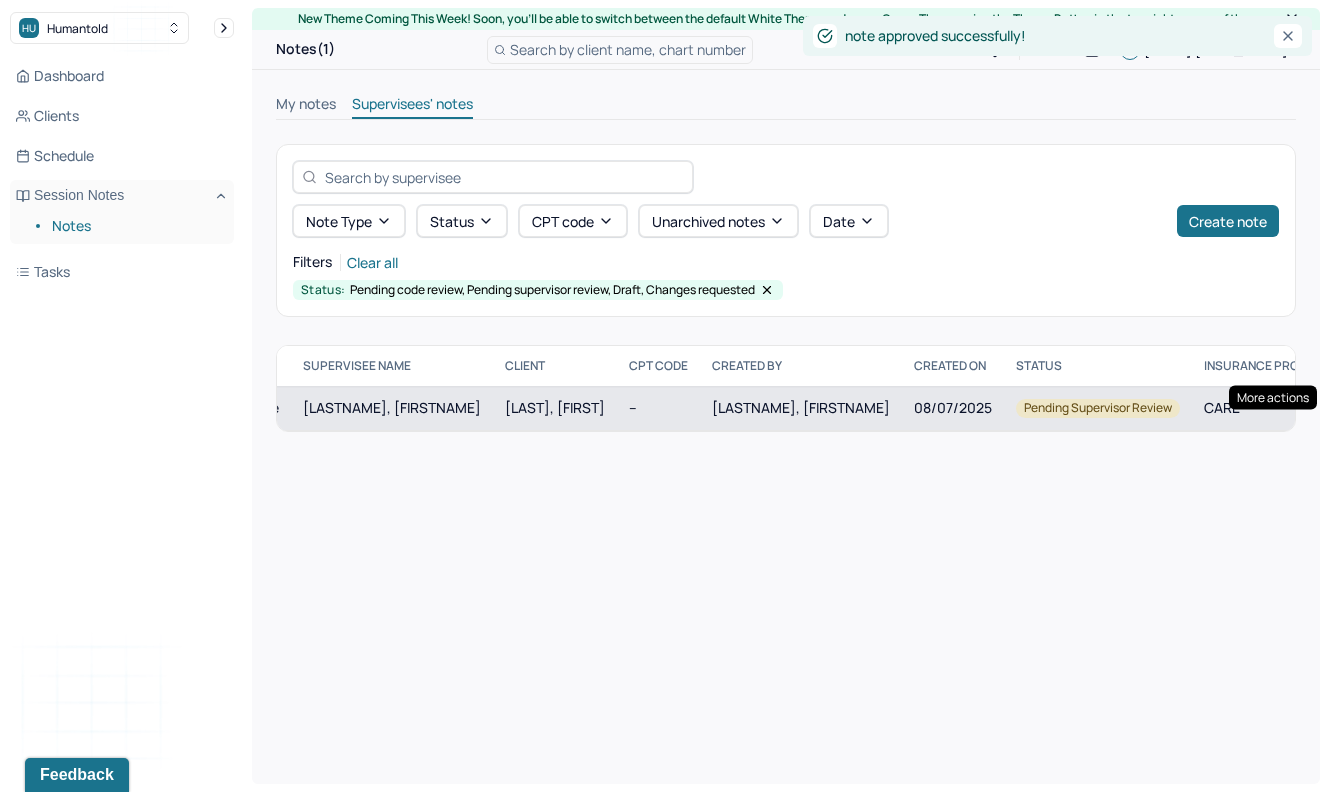 click 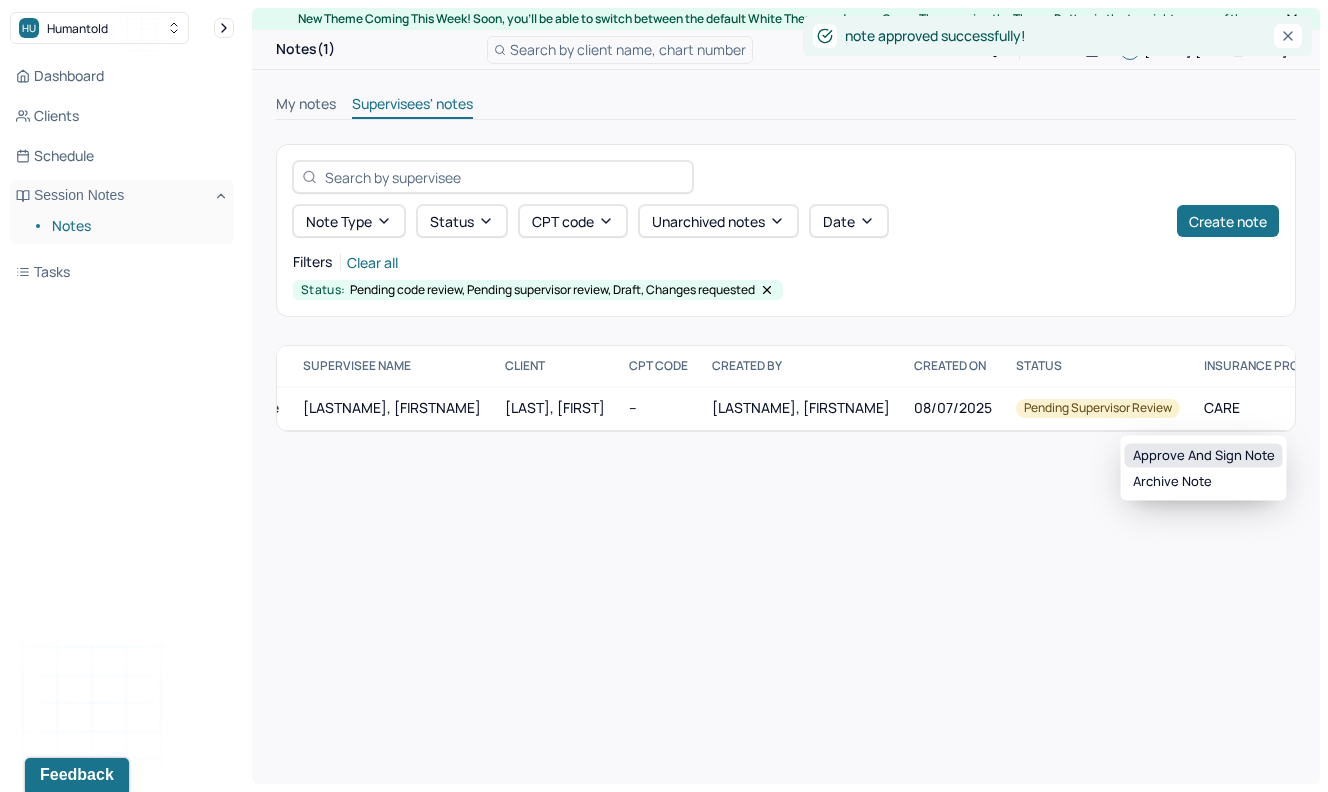 click on "Approve and sign note" at bounding box center (1204, 456) 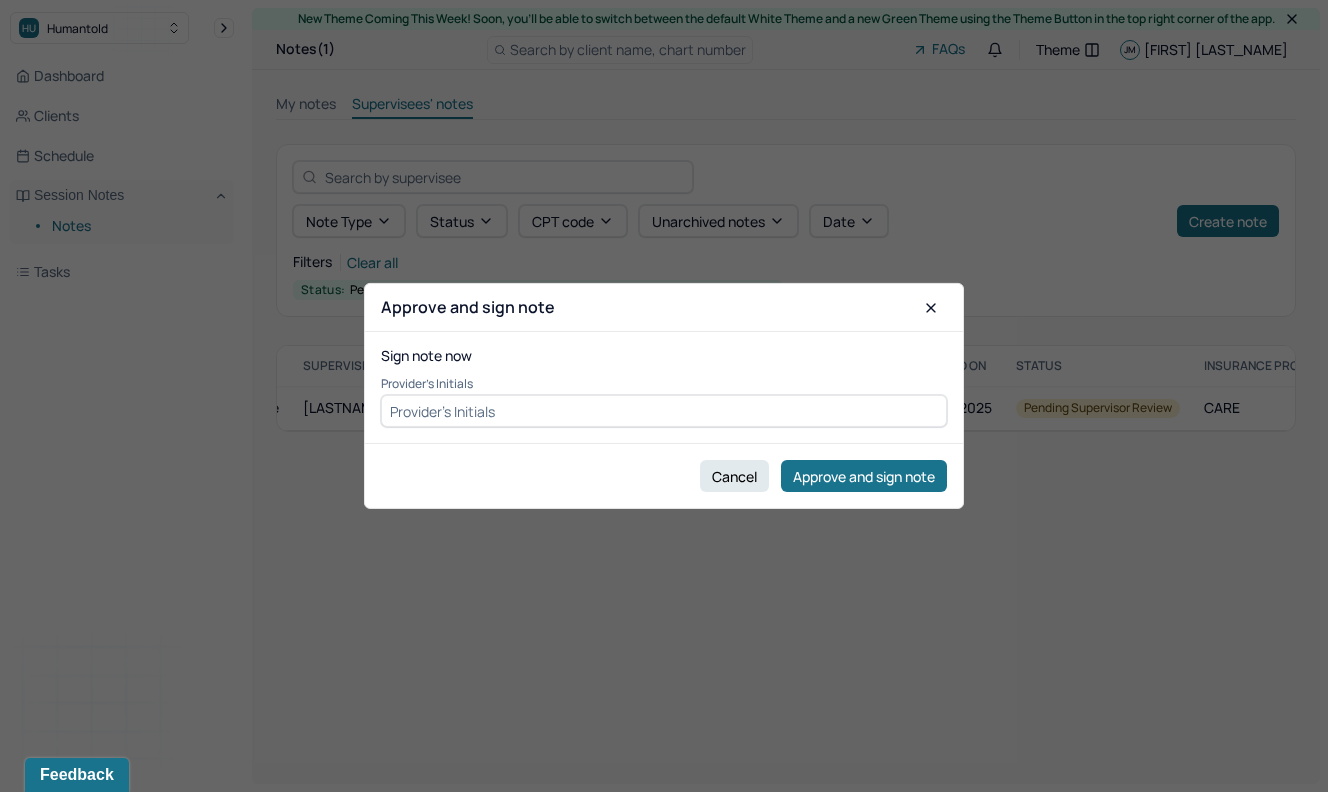 click at bounding box center [664, 411] 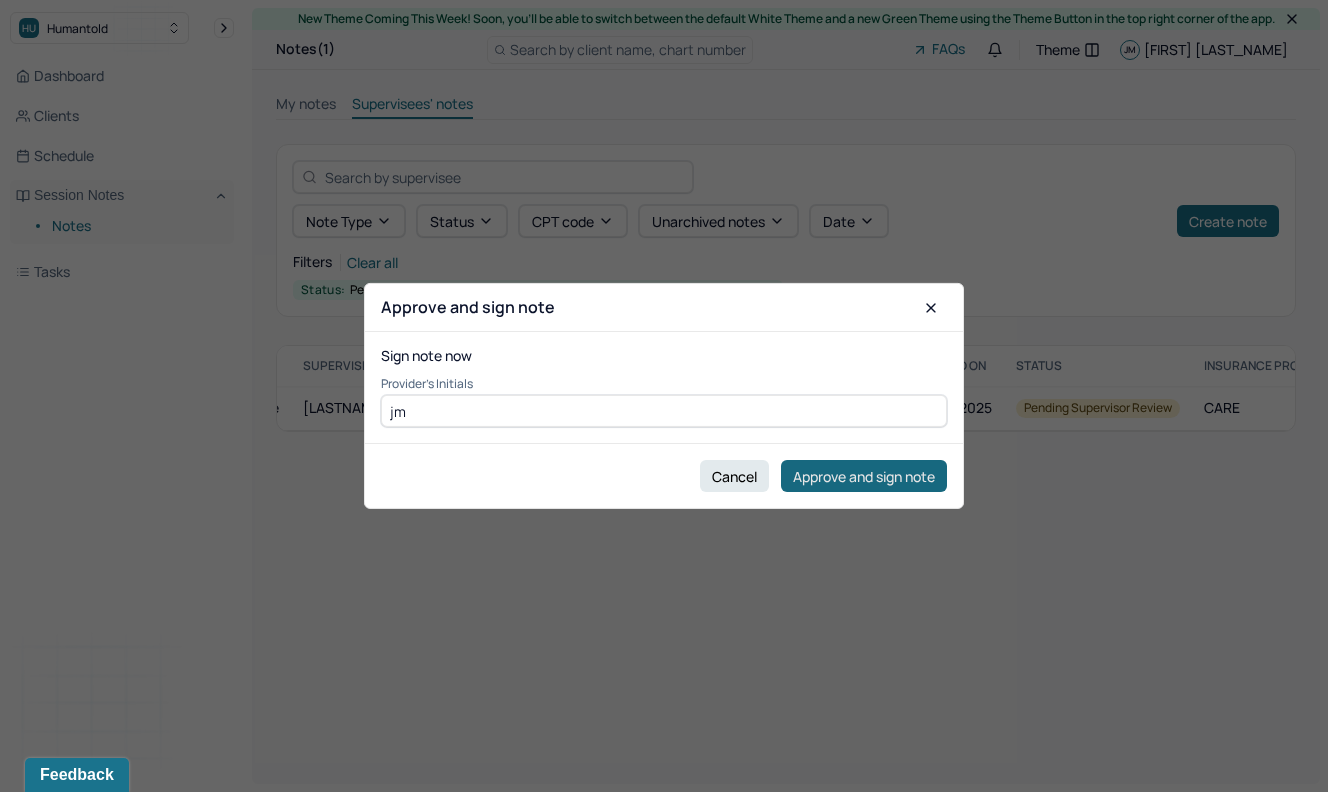 type on "jm" 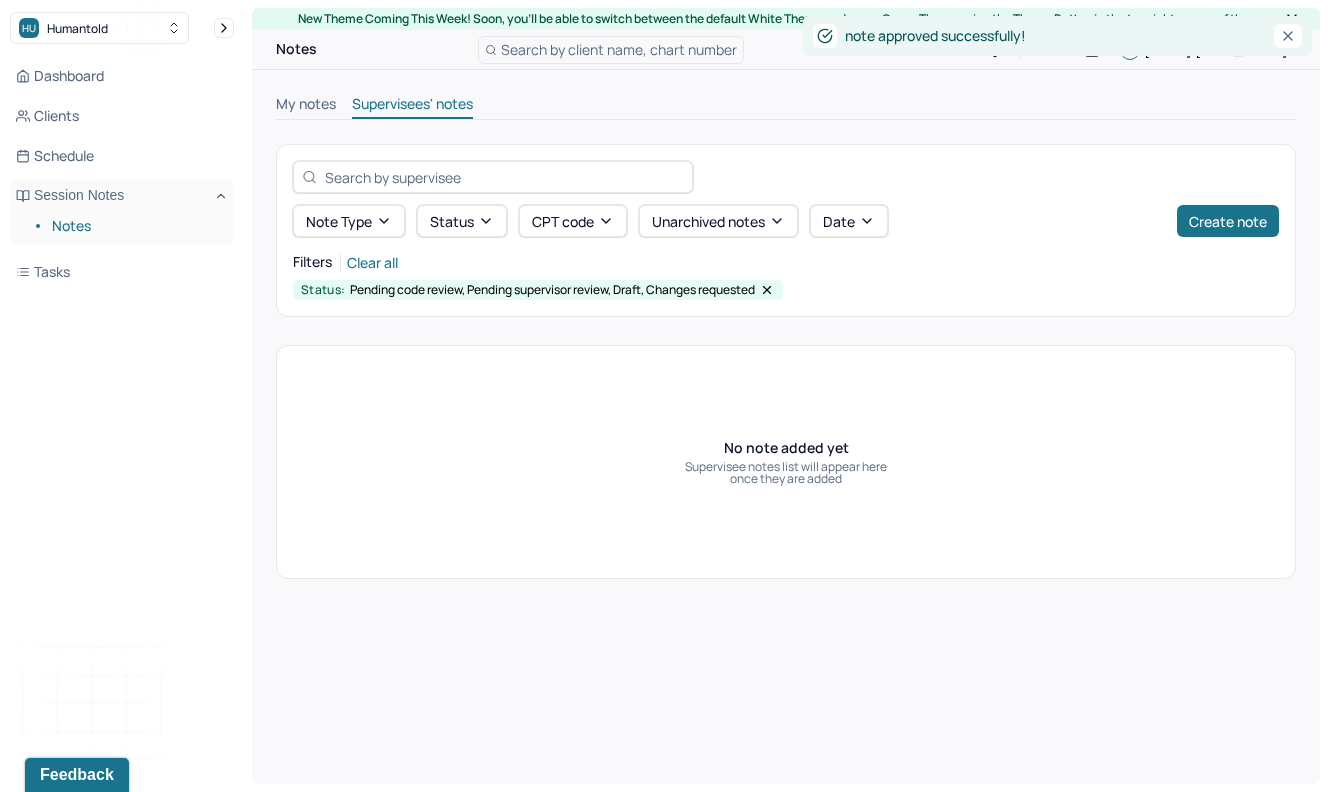 click on "My notes" at bounding box center [306, 106] 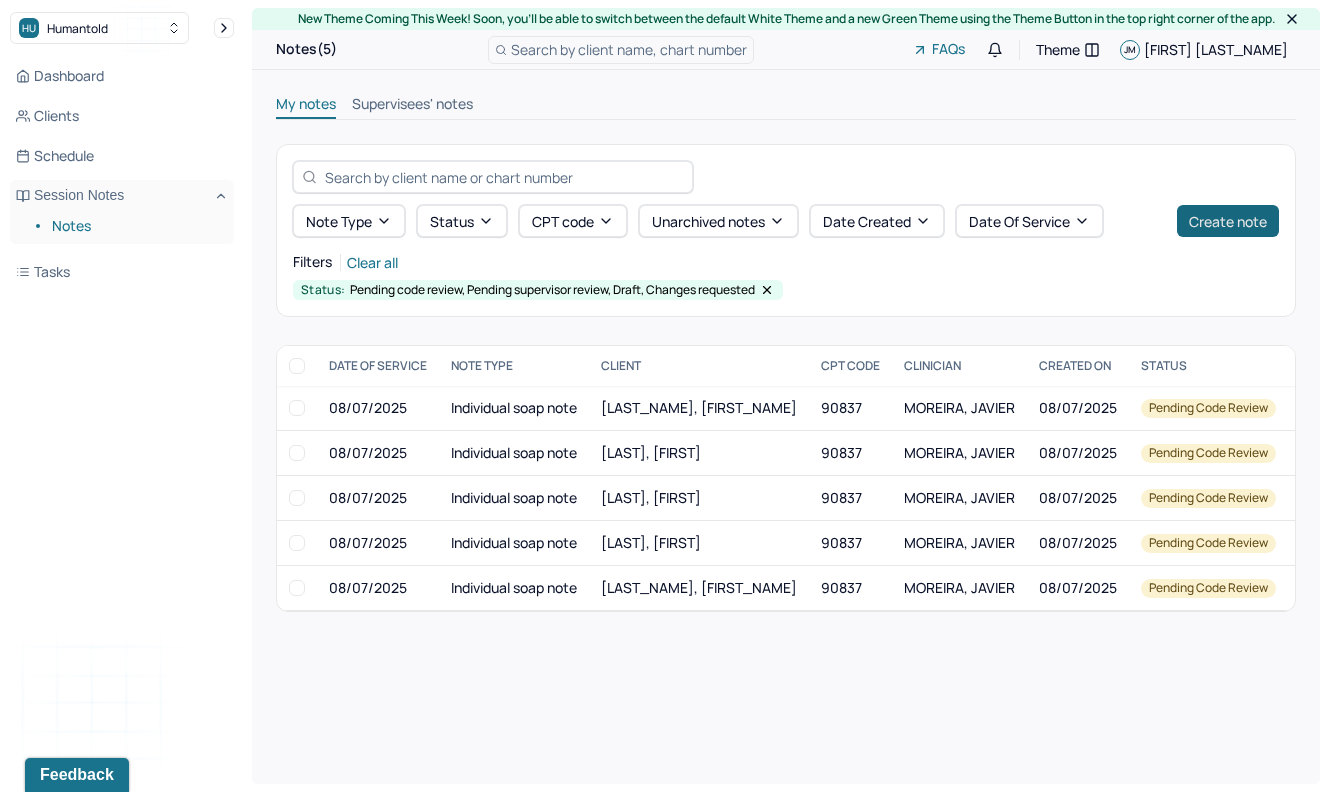 click on "Create note" at bounding box center [1228, 221] 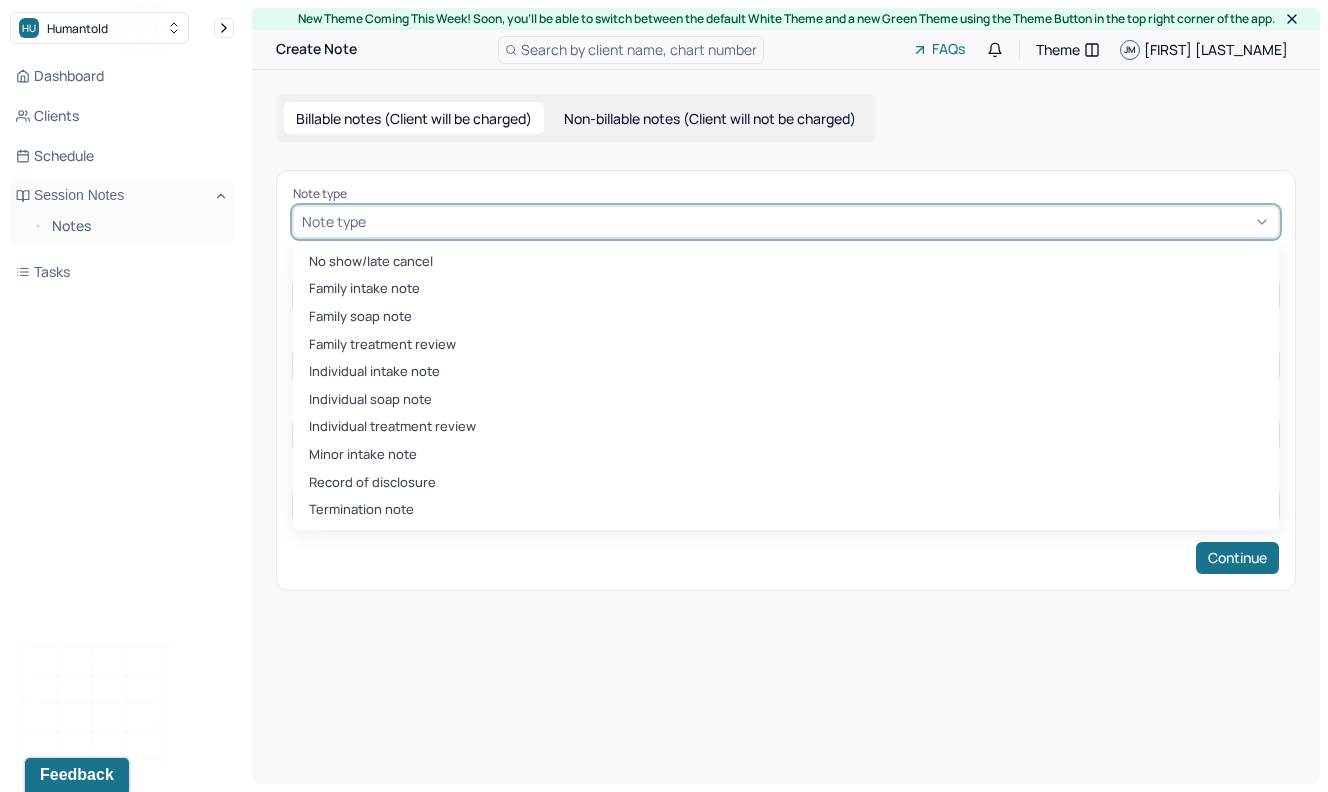 click on "Note type" at bounding box center (786, 222) 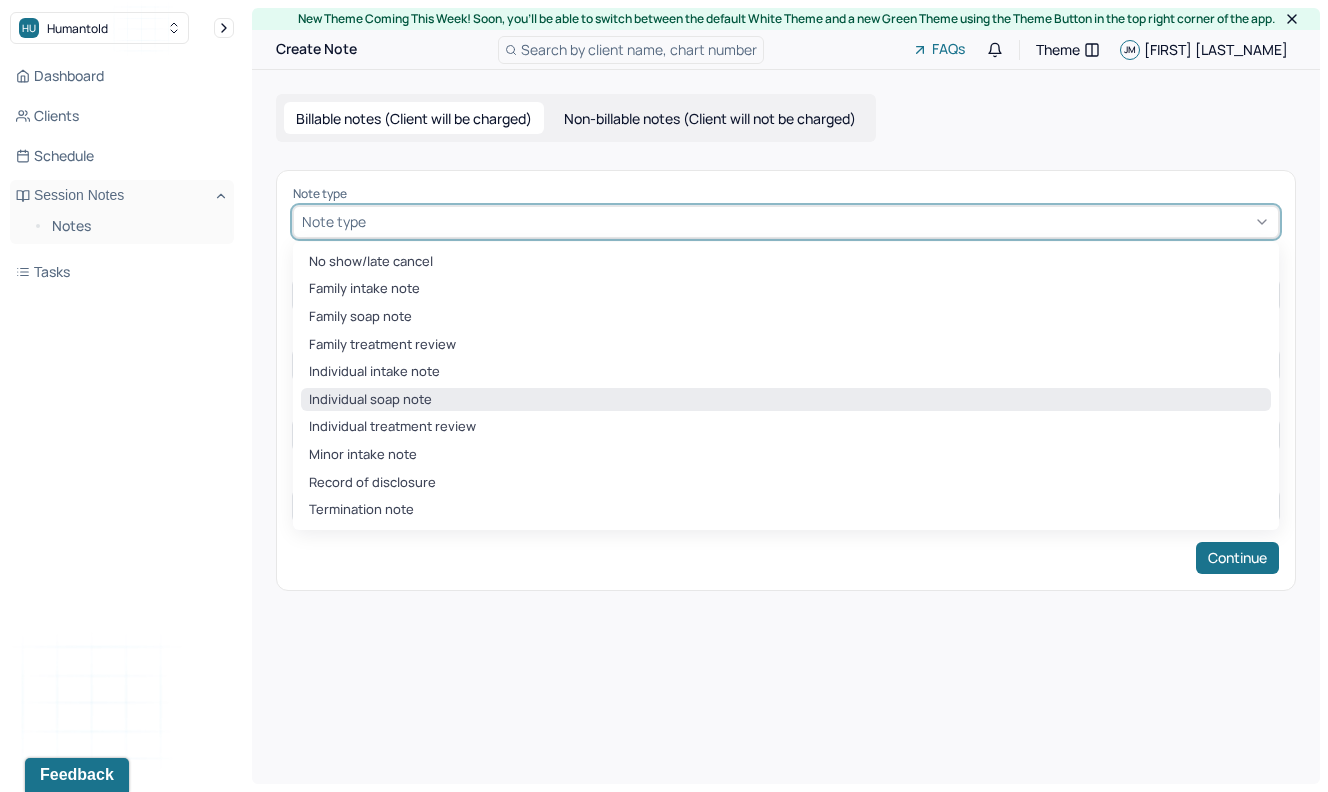 click on "Individual soap note" at bounding box center (786, 400) 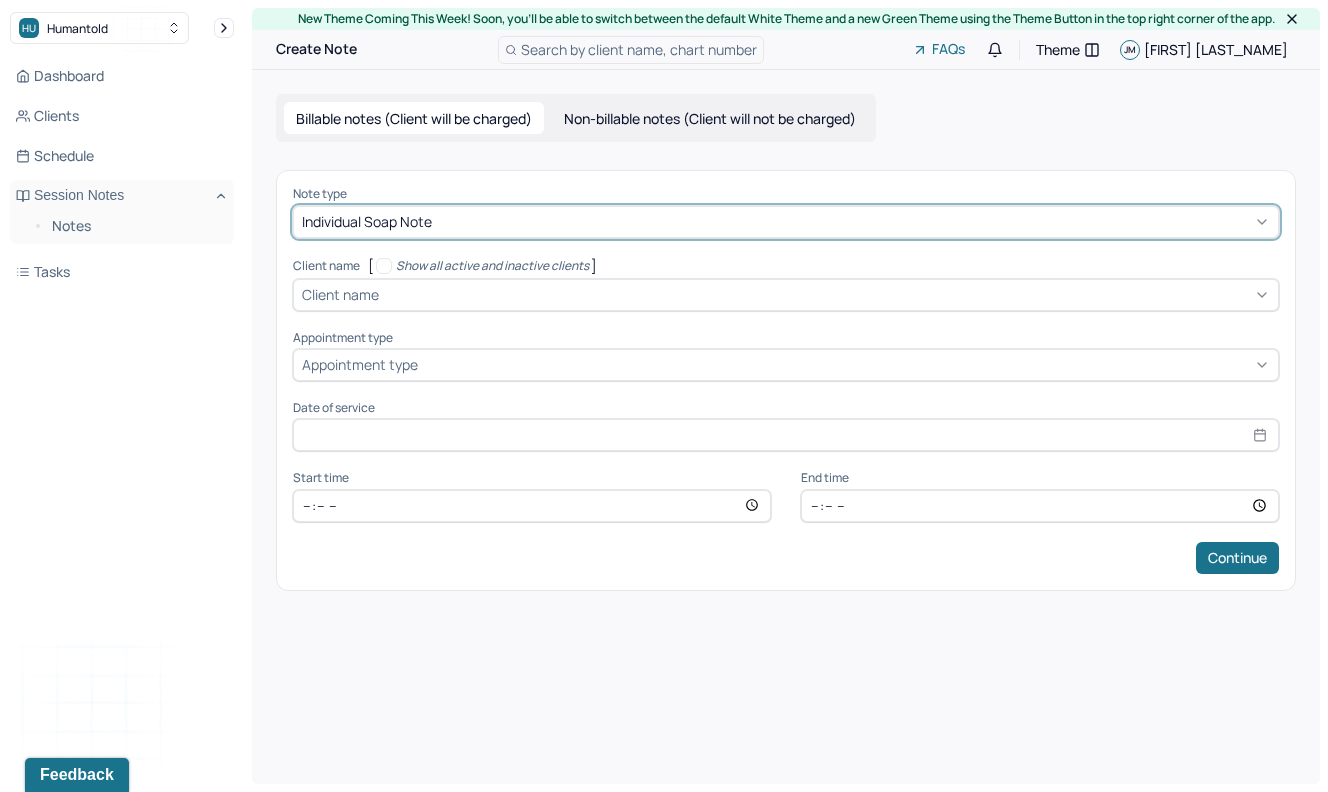 click at bounding box center [826, 294] 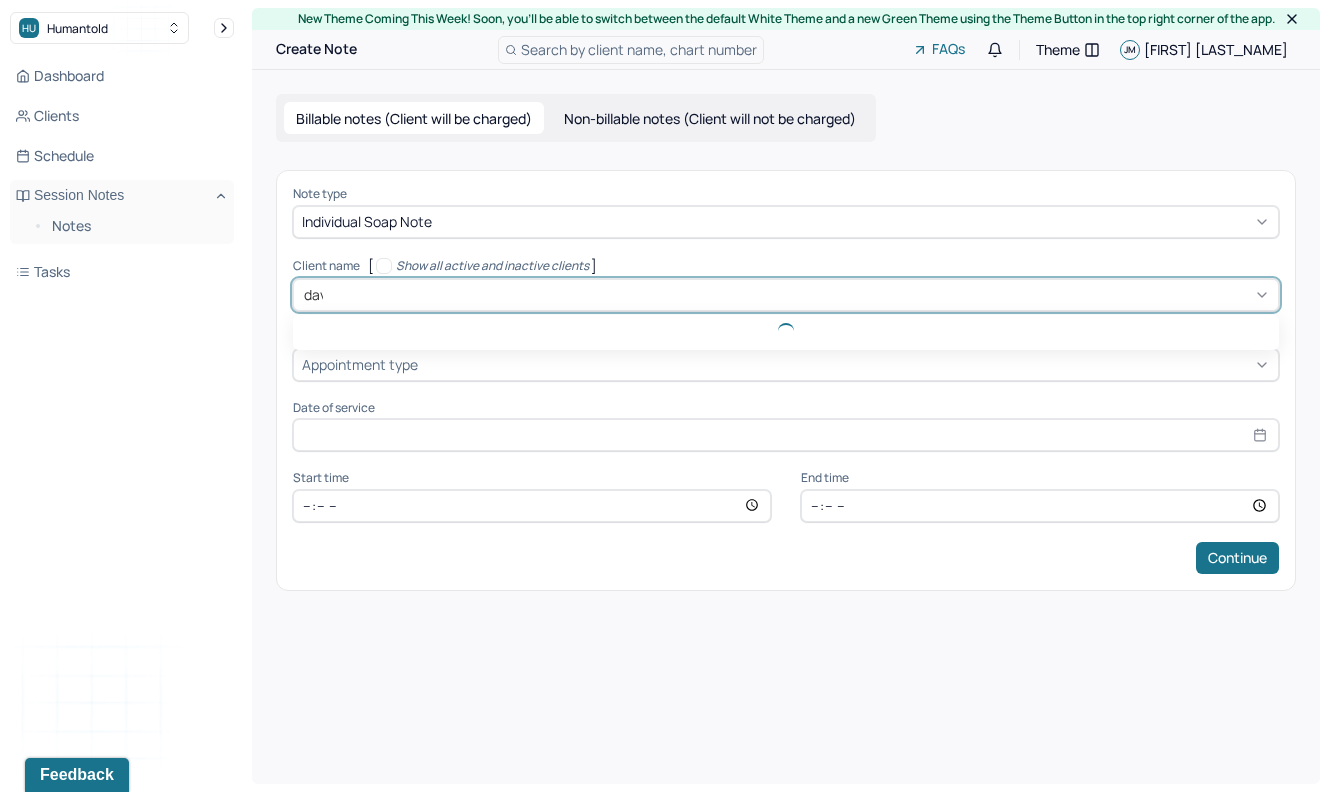 type on "[NAME]" 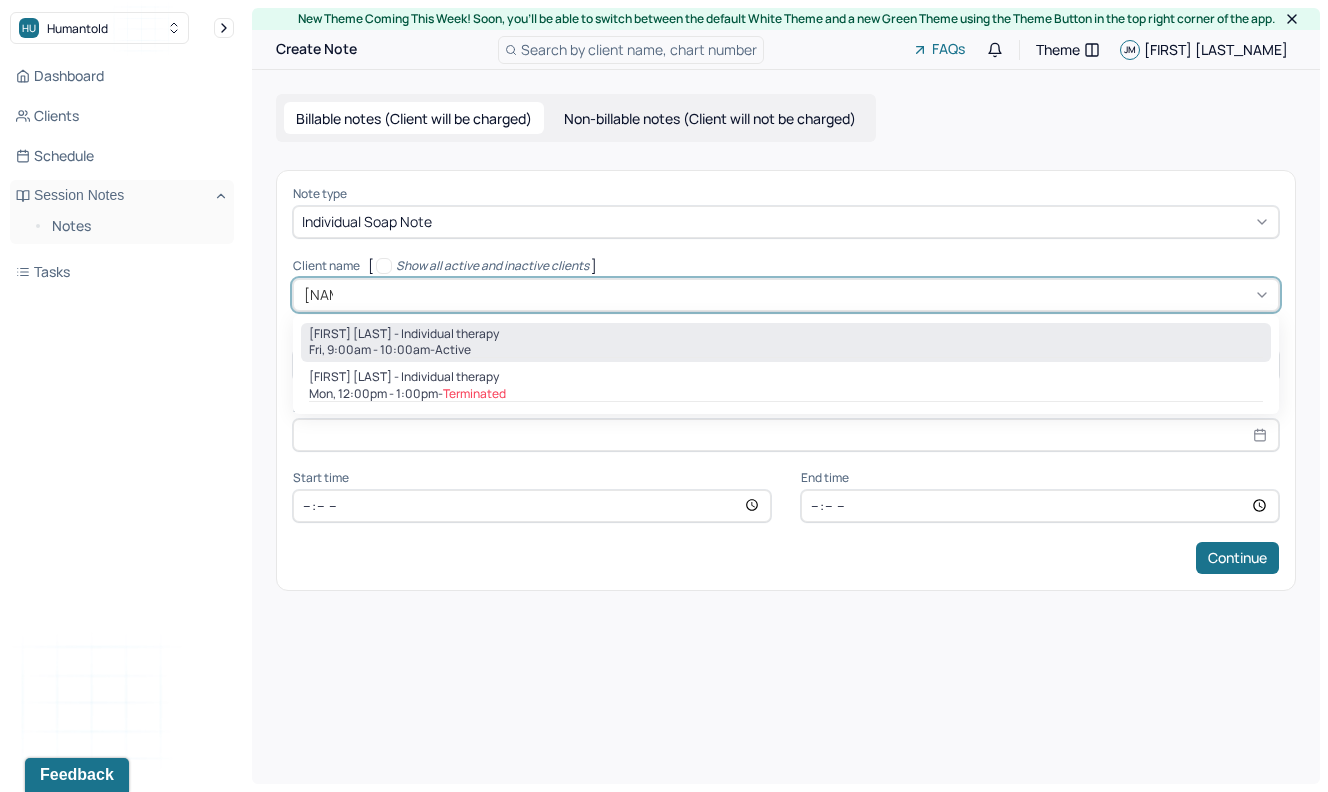 click on "[FIRST] [LAST] - Individual therapy" at bounding box center (404, 334) 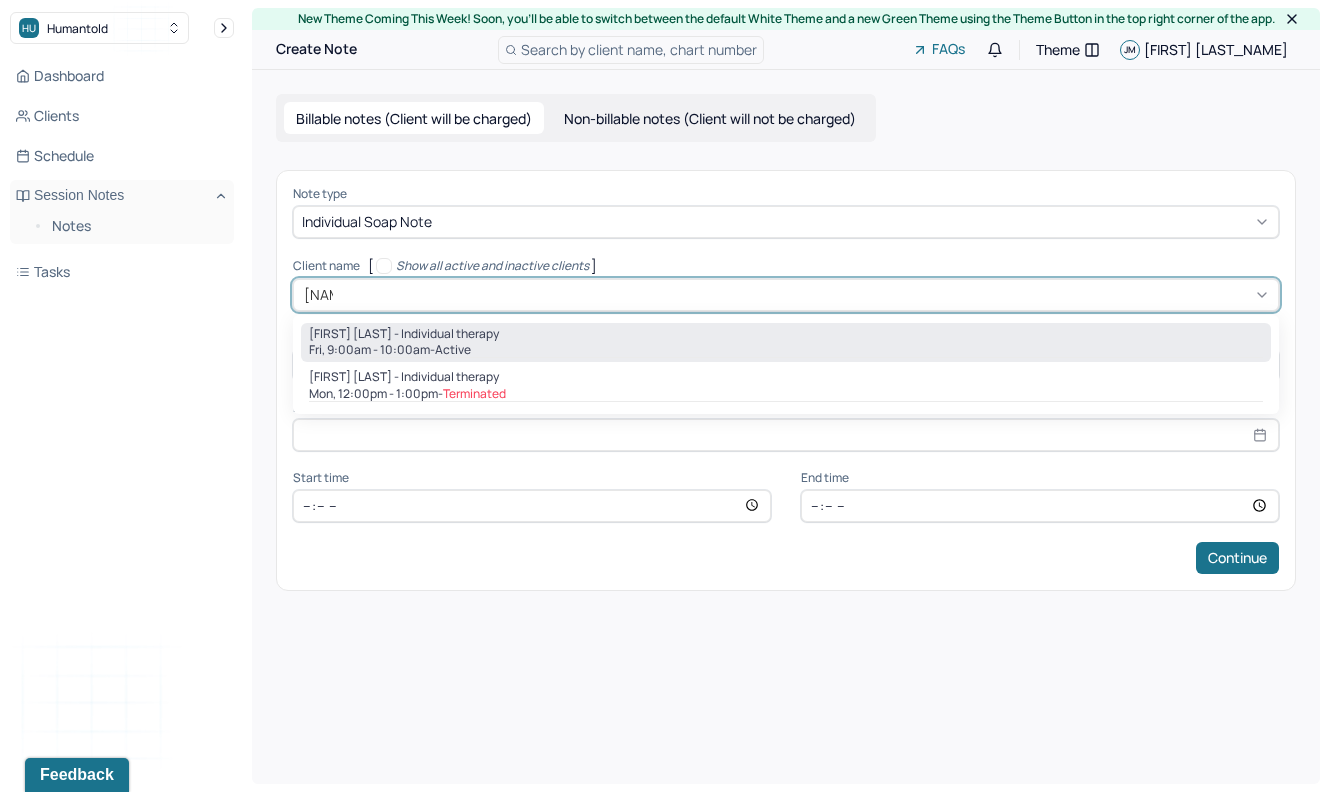 type 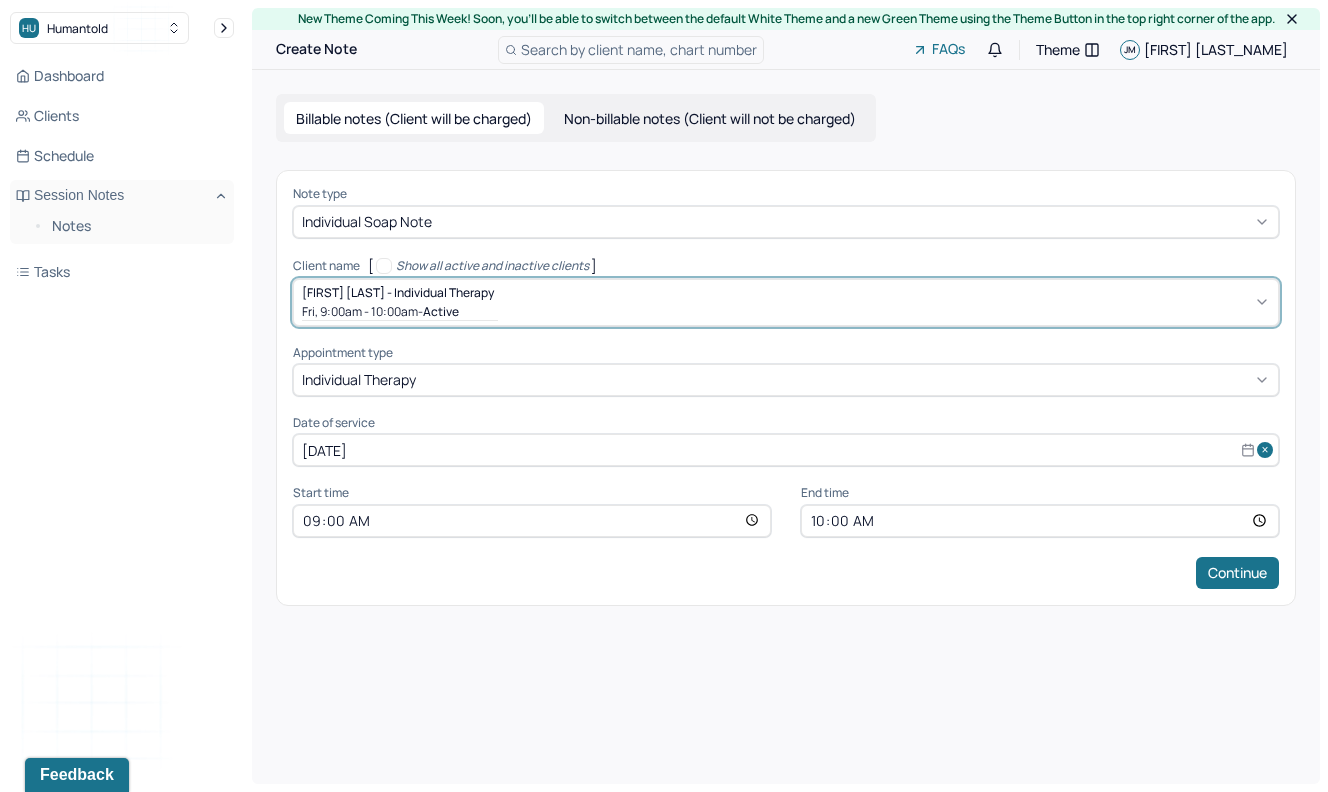 click on "09:00" at bounding box center [532, 521] 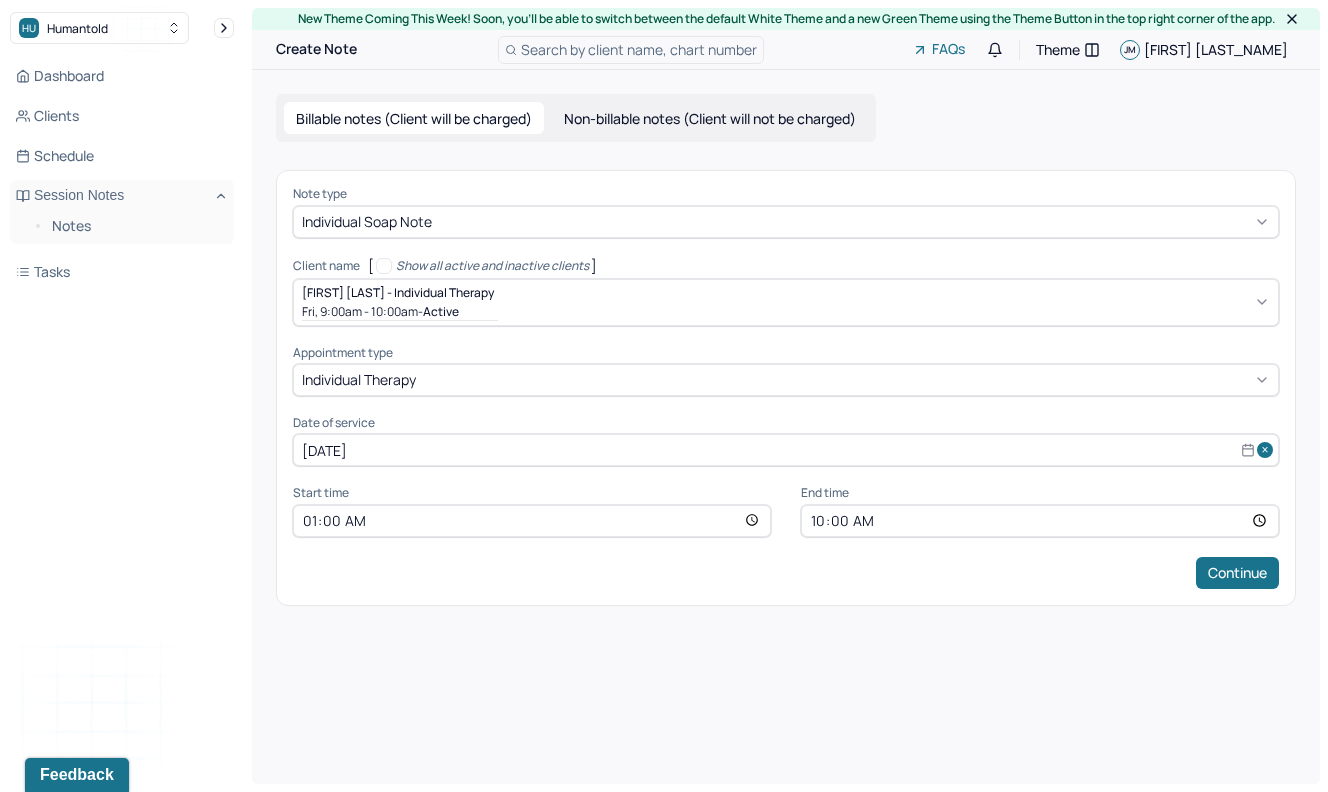 type on "10:00" 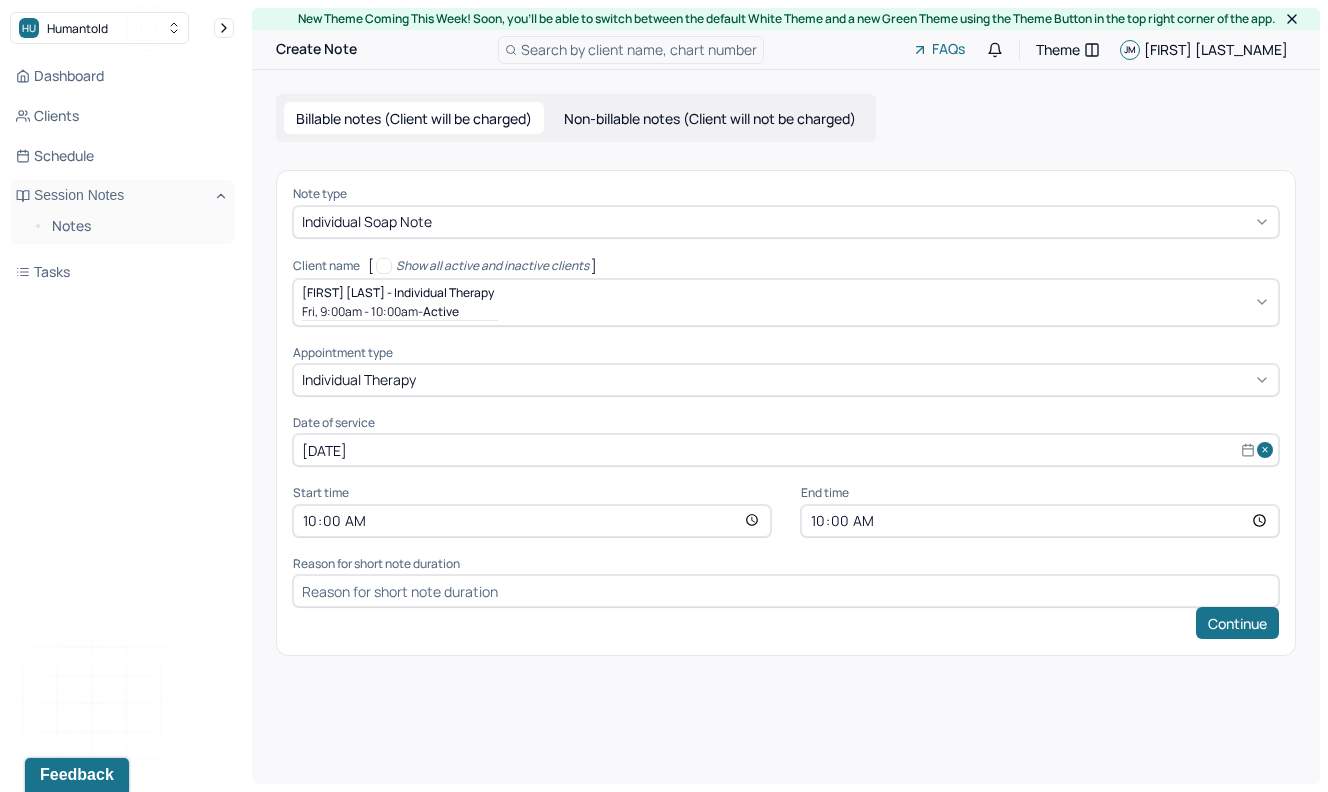 click on "10:00" at bounding box center [1040, 521] 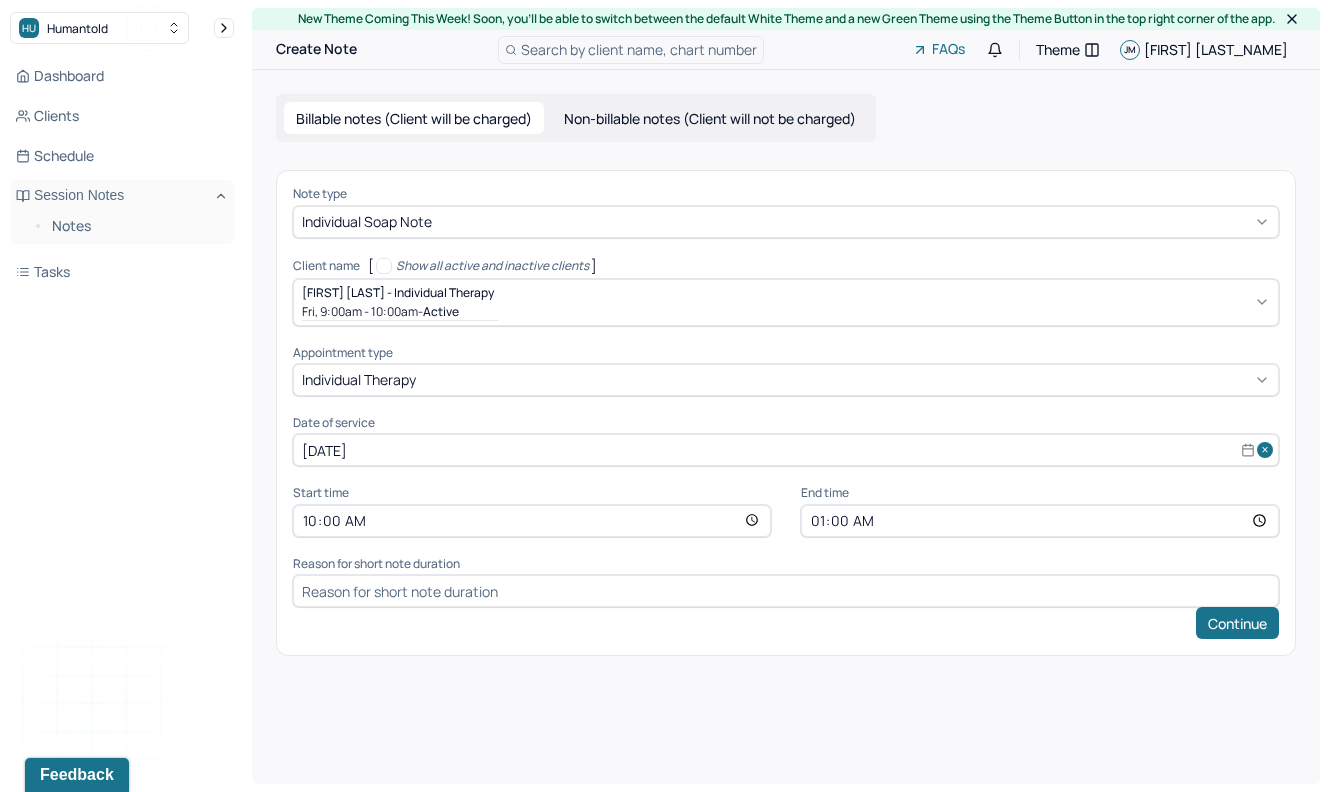 type on "11:00" 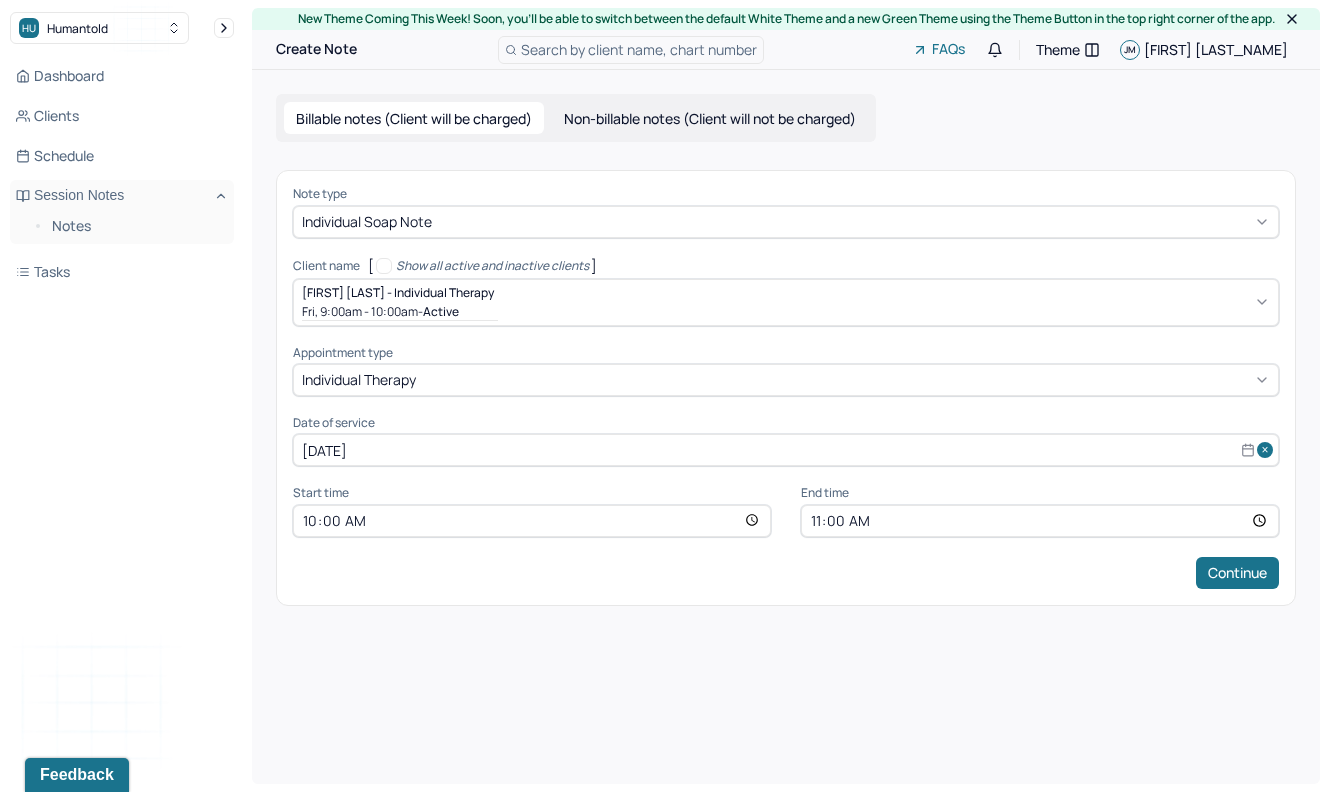 click on "Continue" at bounding box center [786, 573] 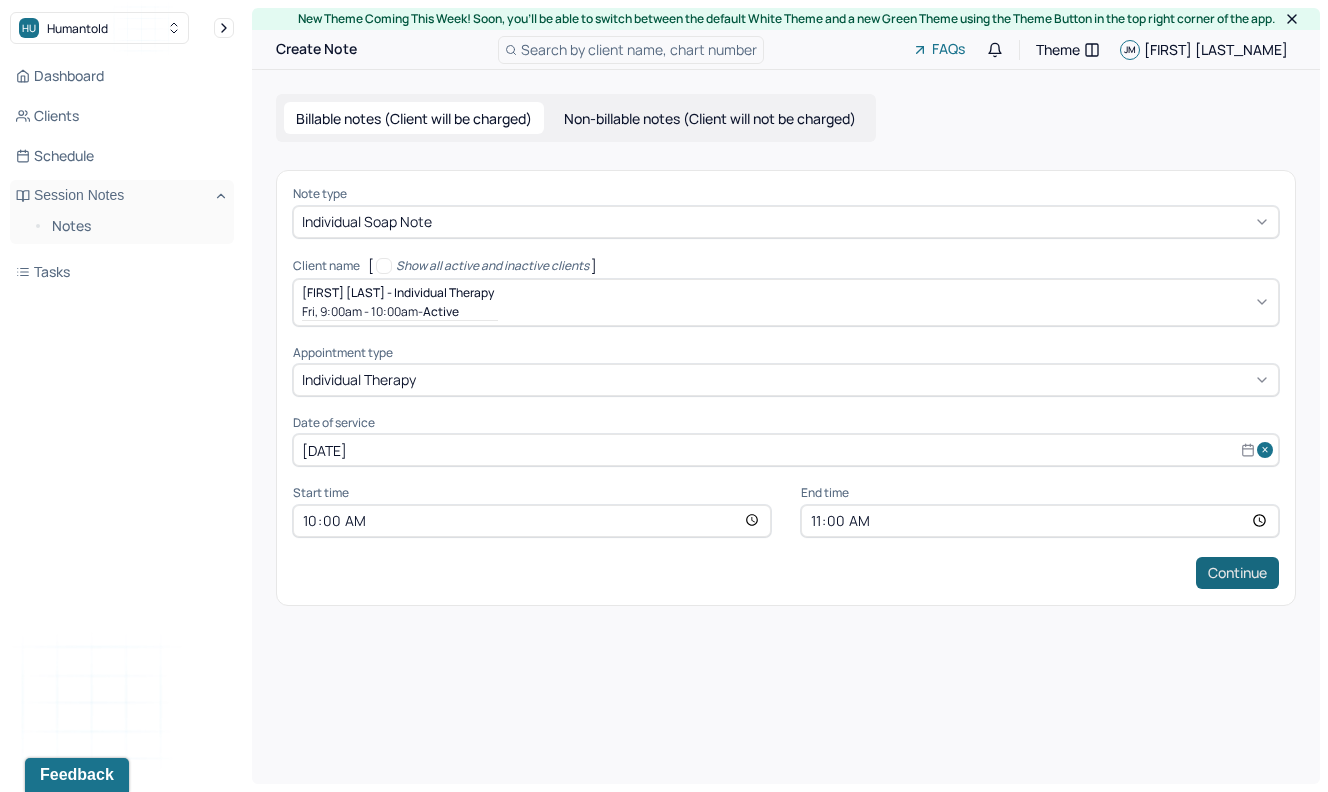 click on "Continue" at bounding box center [1237, 573] 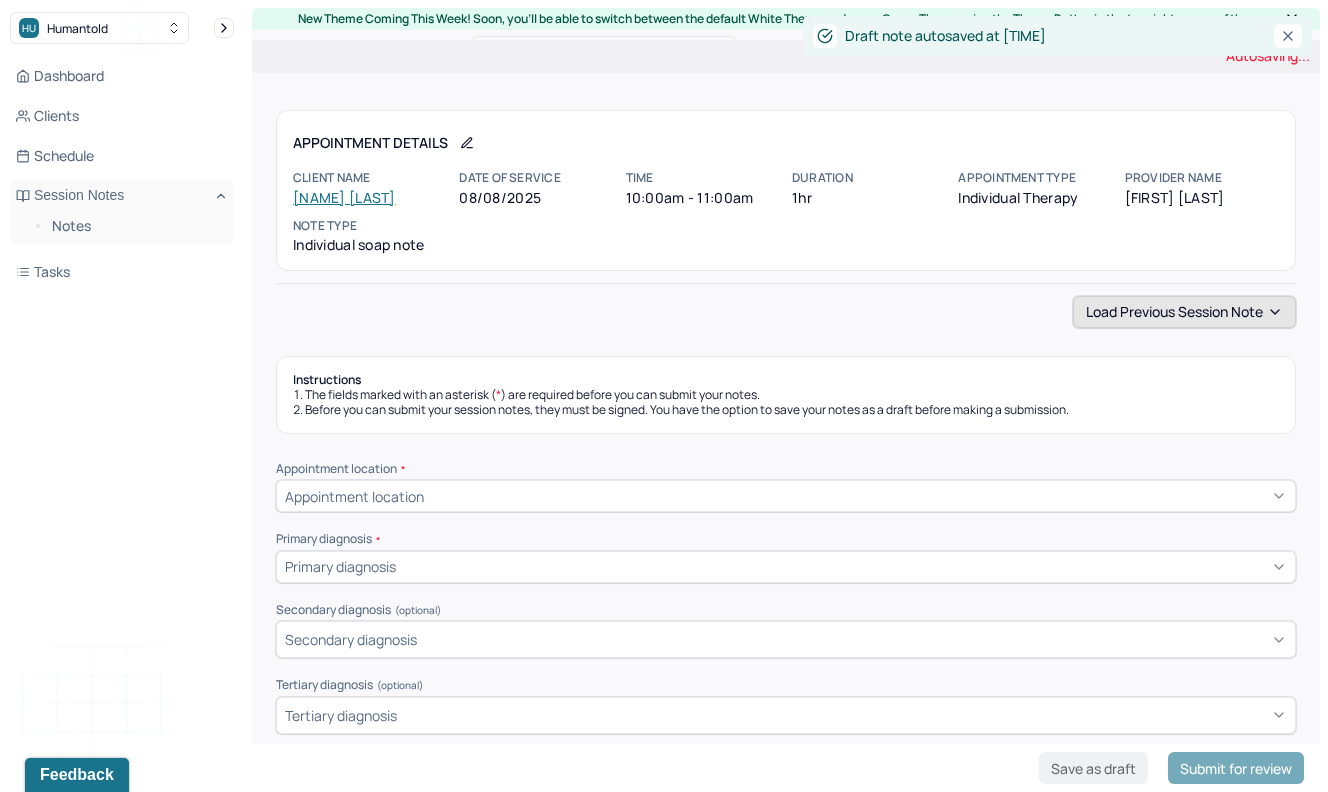 click on "Load previous session note" at bounding box center (1184, 312) 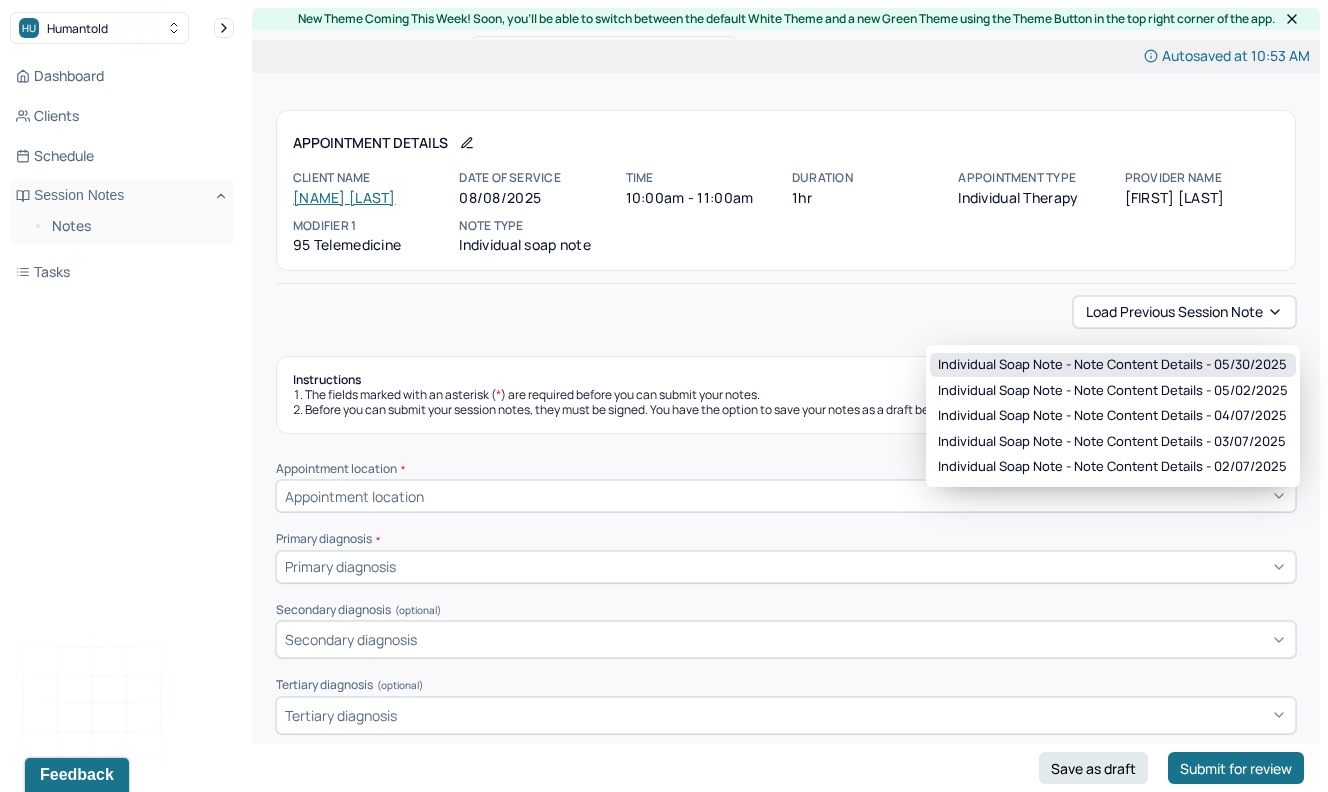 click on "Individual soap note   - Note content Details -   [DATE]" at bounding box center [1112, 365] 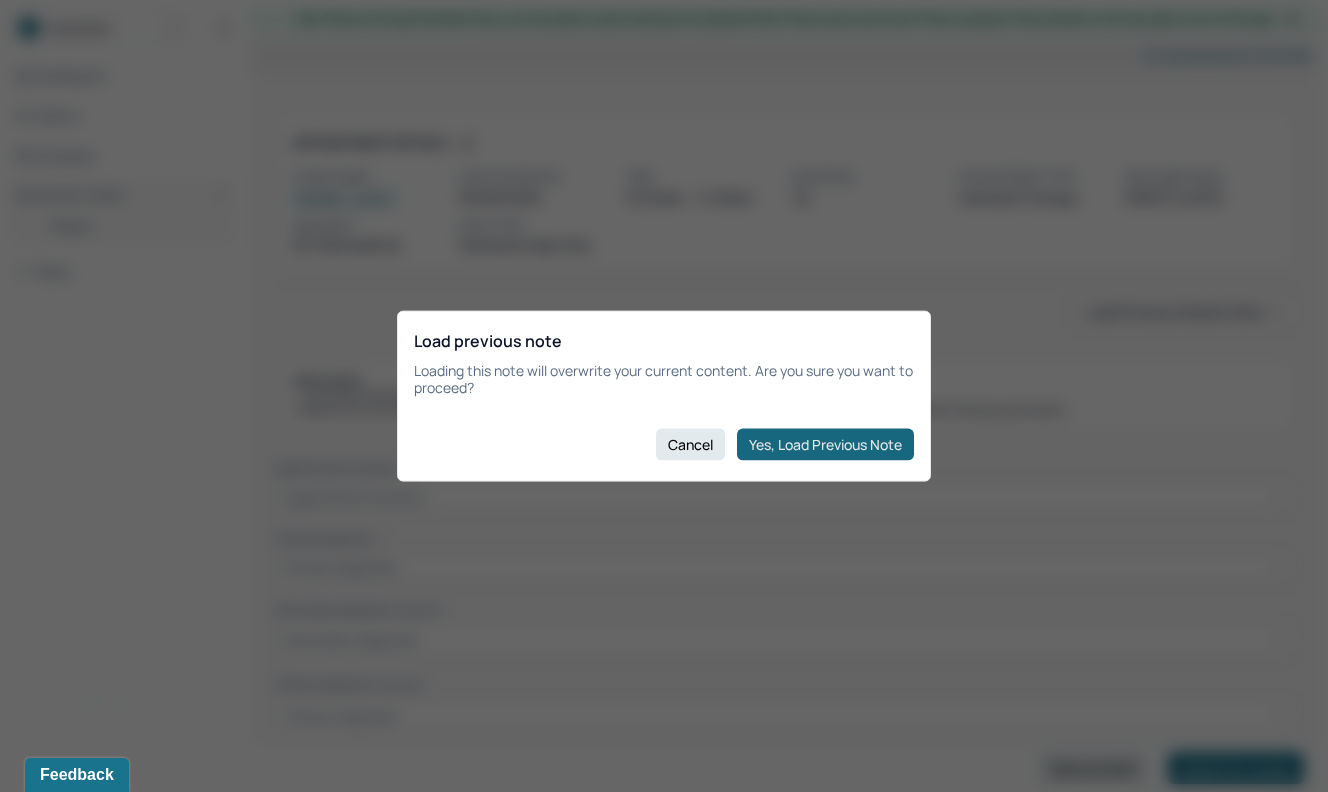 click on "Yes, Load Previous Note" at bounding box center (825, 444) 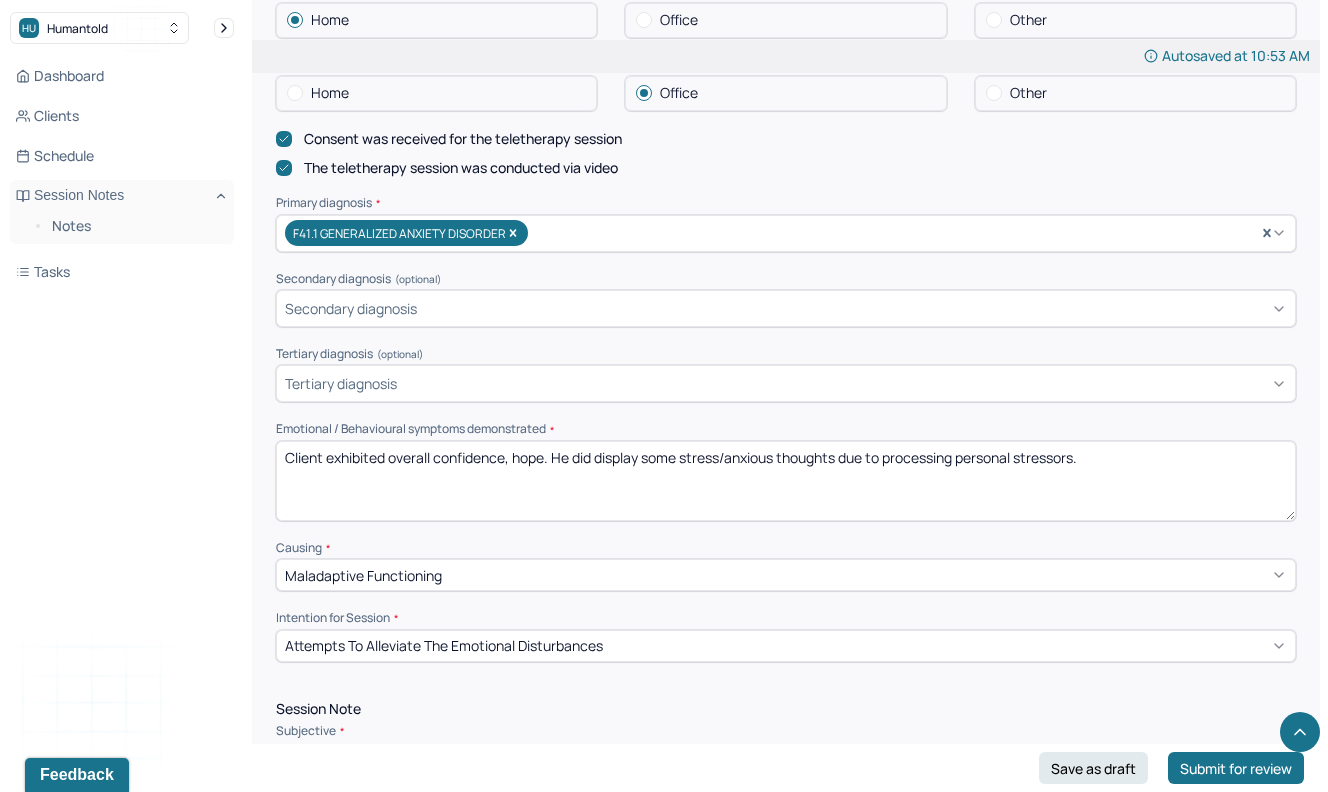 scroll, scrollTop: 1261, scrollLeft: 0, axis: vertical 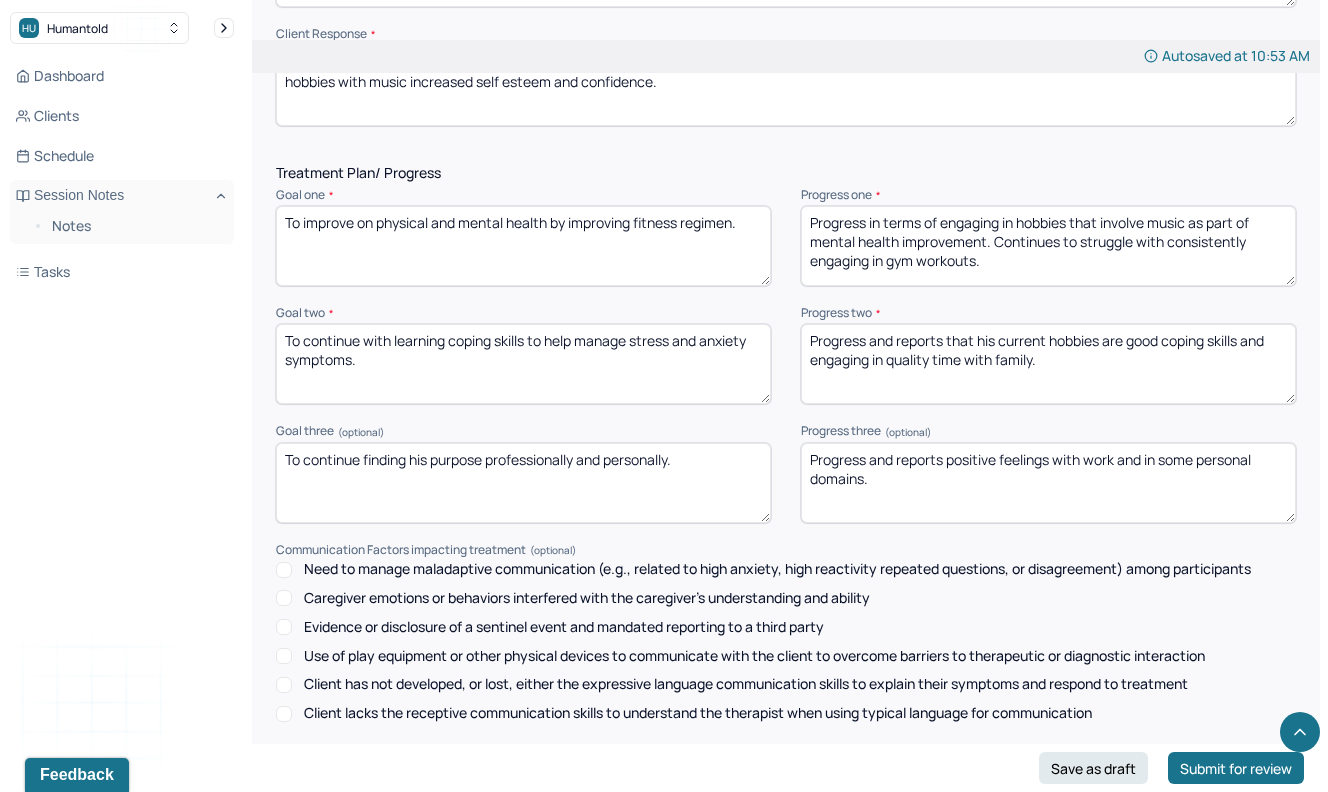 click on "To improve on physical and mental health by improving fitness regimen." at bounding box center [523, 246] 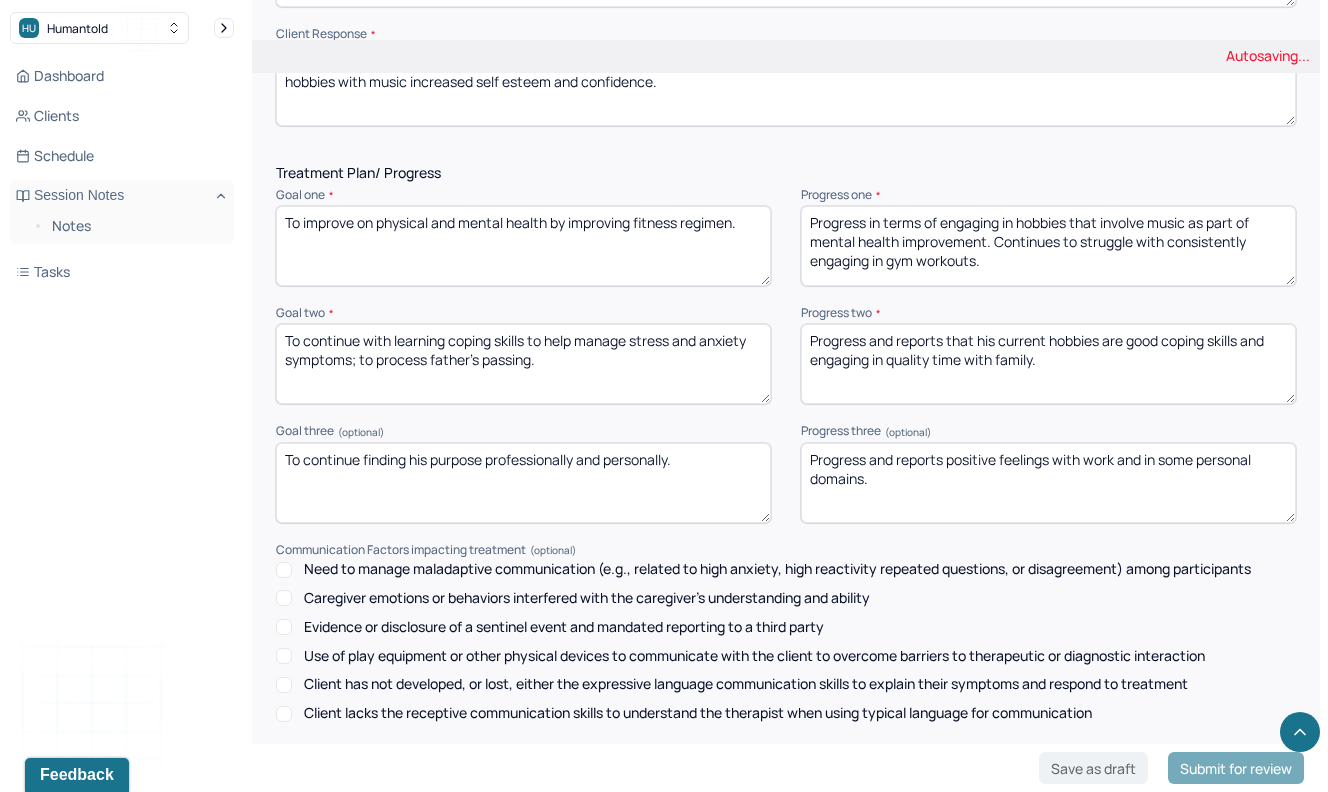 type on "To continue with learning coping skills to help manage stress and anxiety symptoms; to process father's passing." 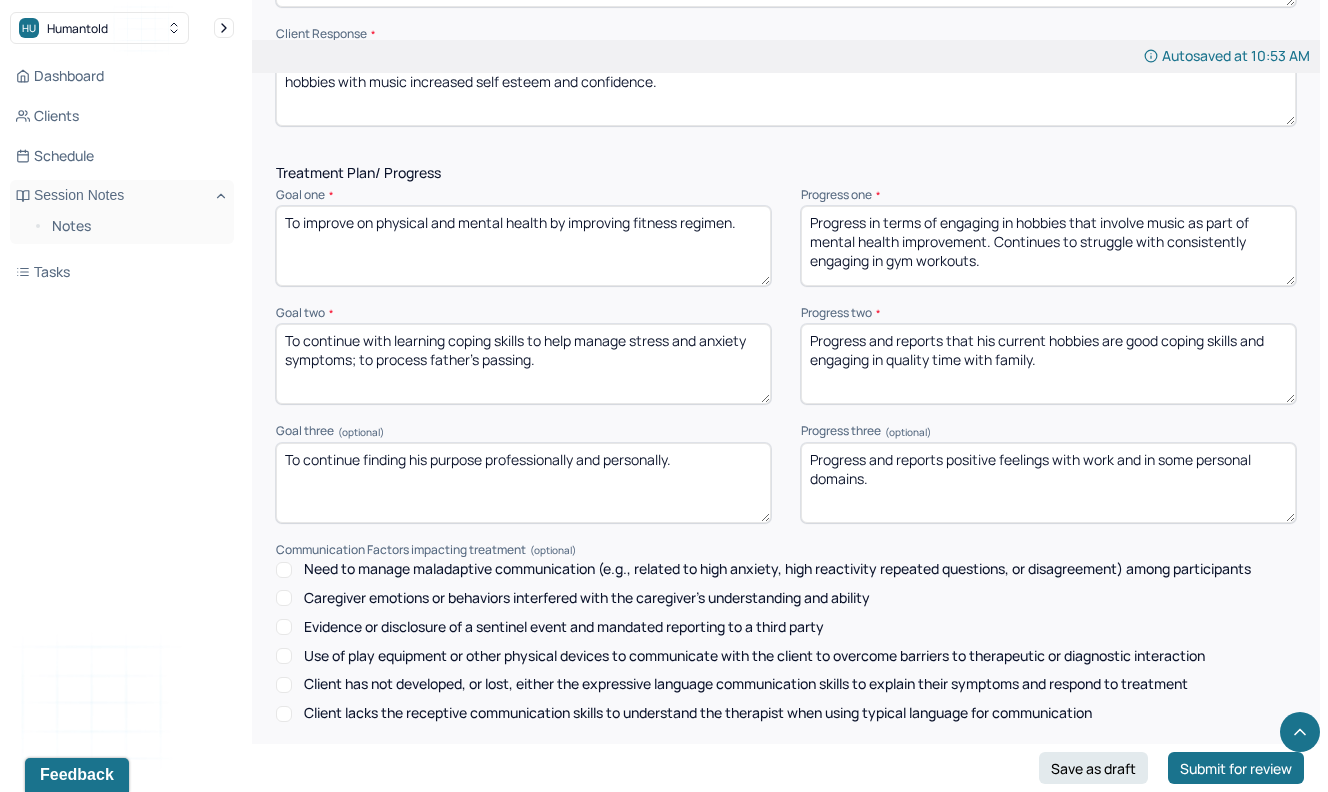 click on "To continue finding his purpose professionally and personally." at bounding box center [523, 483] 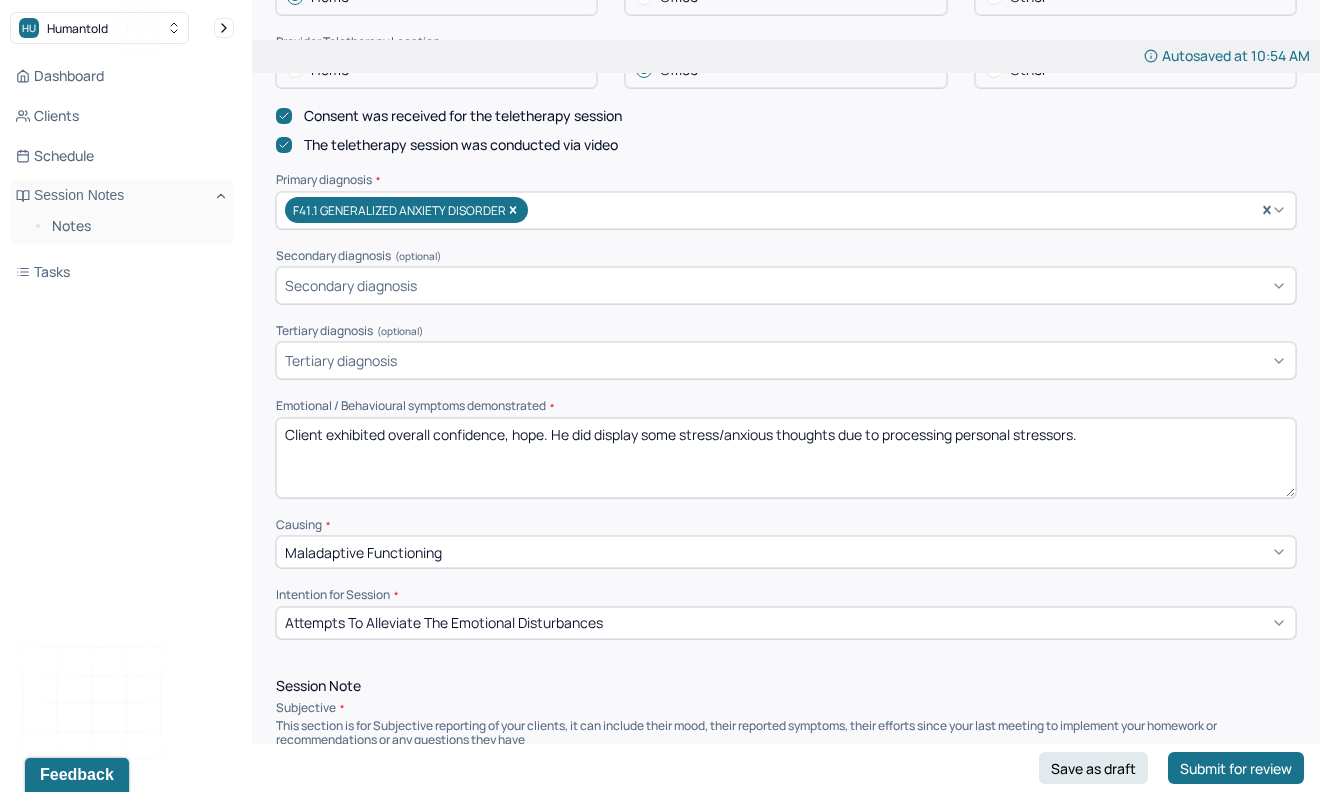 scroll, scrollTop: 572, scrollLeft: 0, axis: vertical 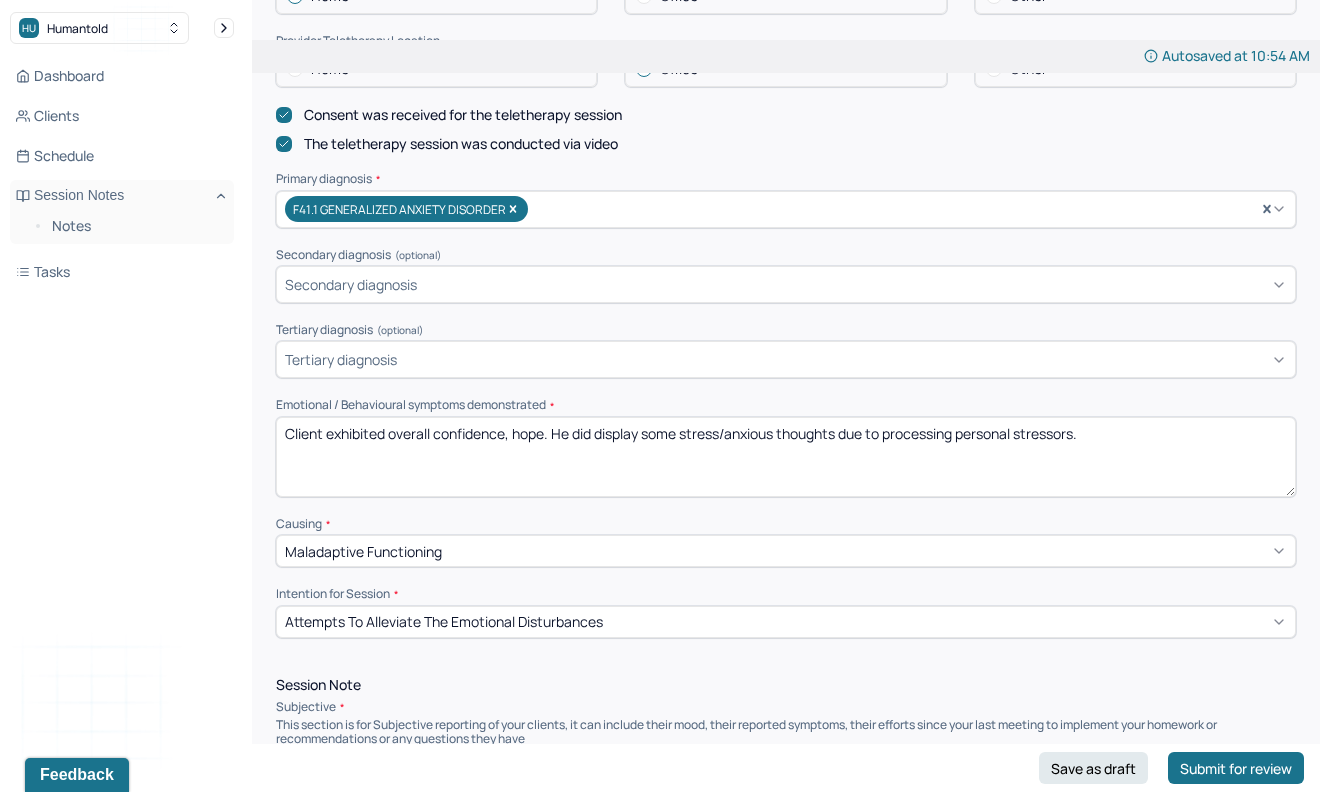 type on "To focus on his purpose such as hip hop media/journalism and helping people in government through his job." 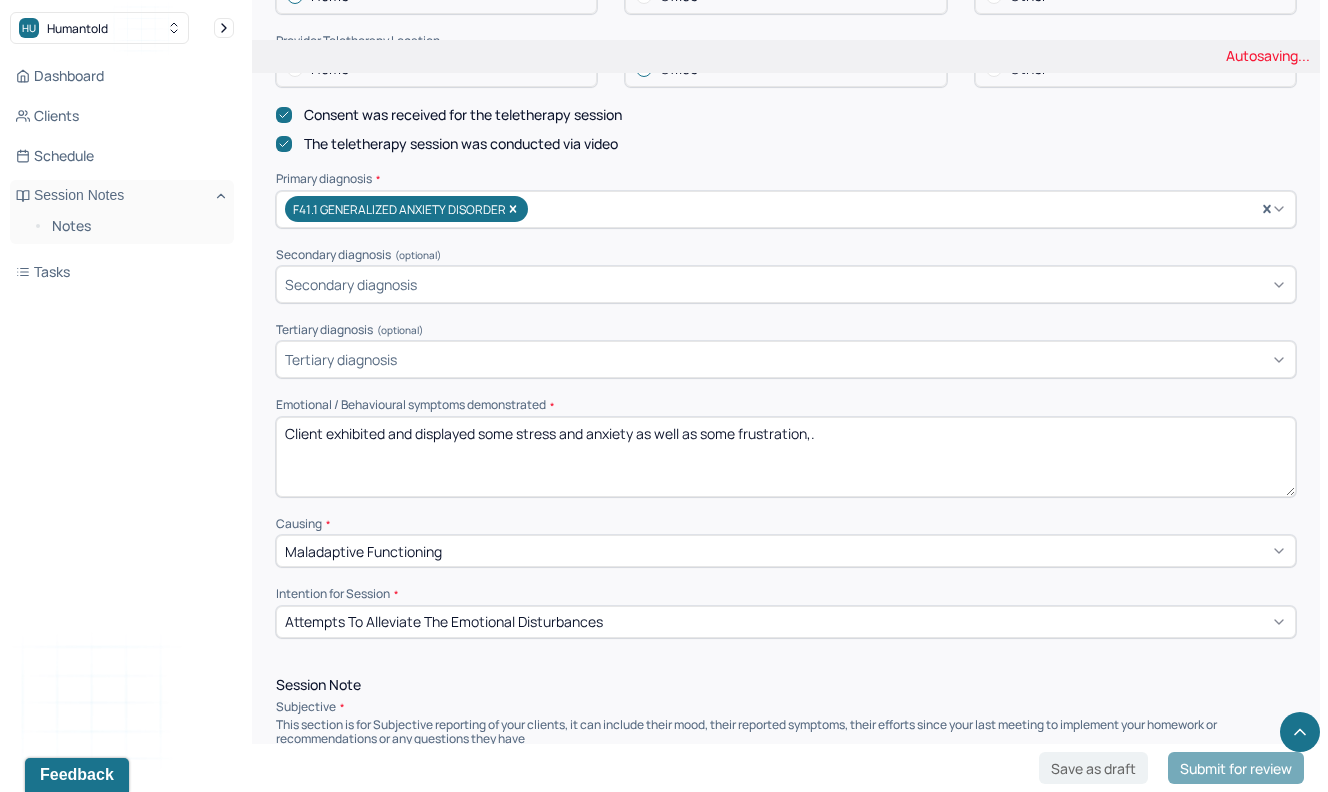 scroll, scrollTop: 876, scrollLeft: 0, axis: vertical 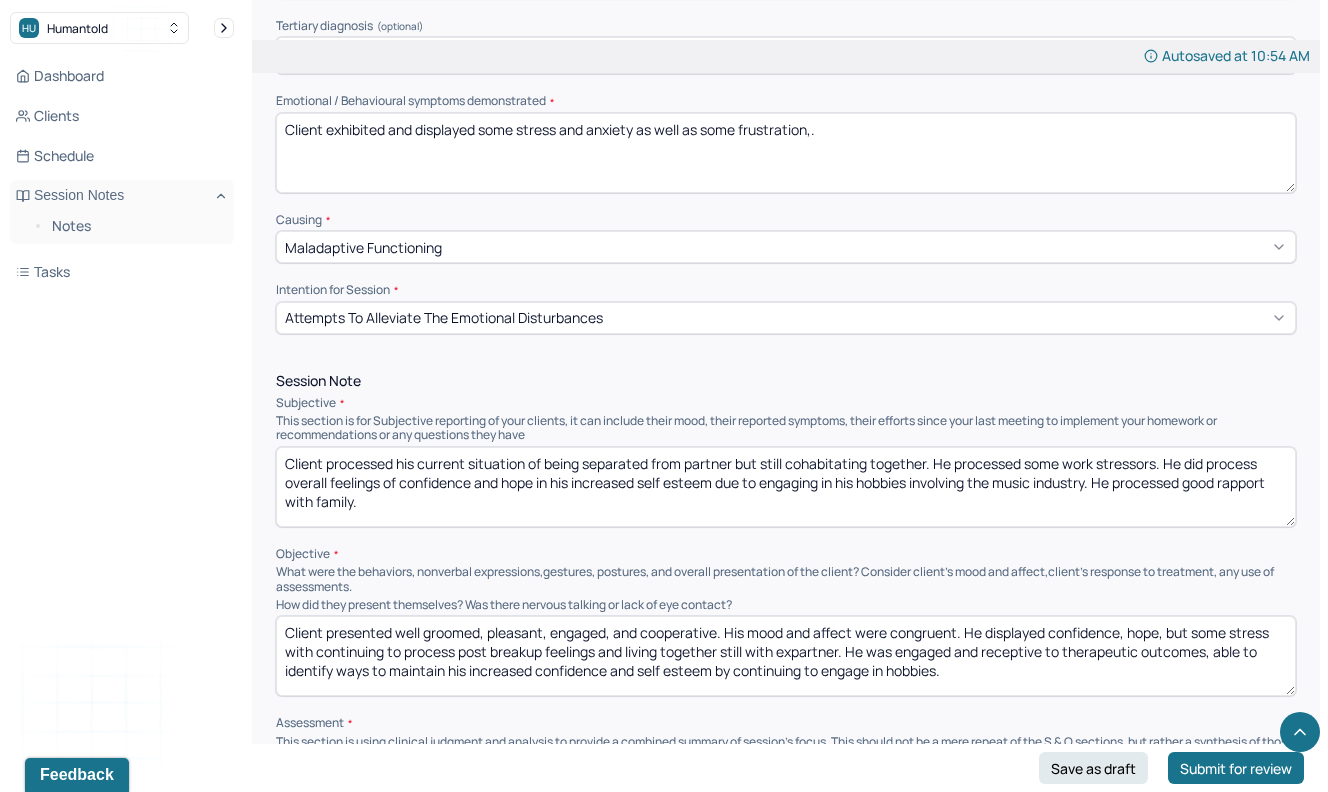 type on "Client exhibited and displayed some stress and anxiety as well as some frustration,." 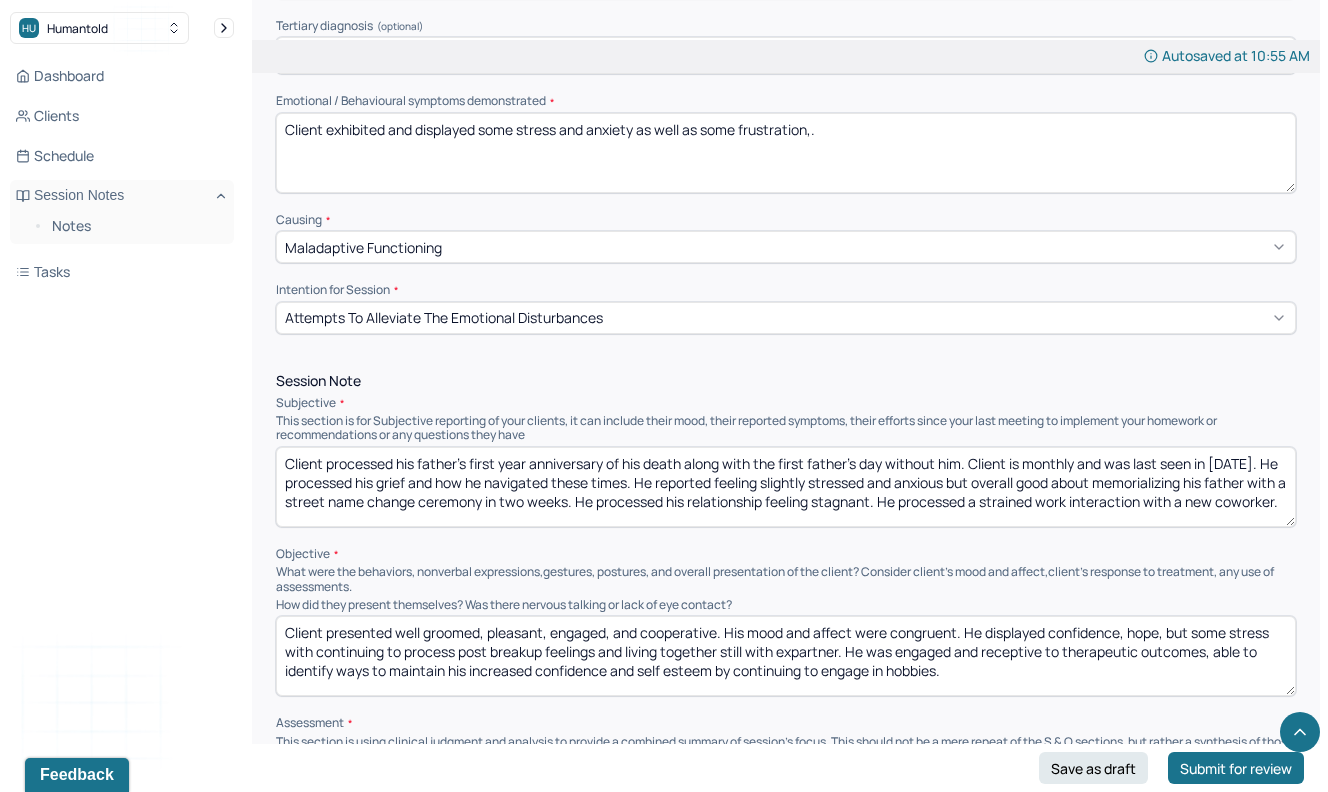 scroll, scrollTop: 3, scrollLeft: 0, axis: vertical 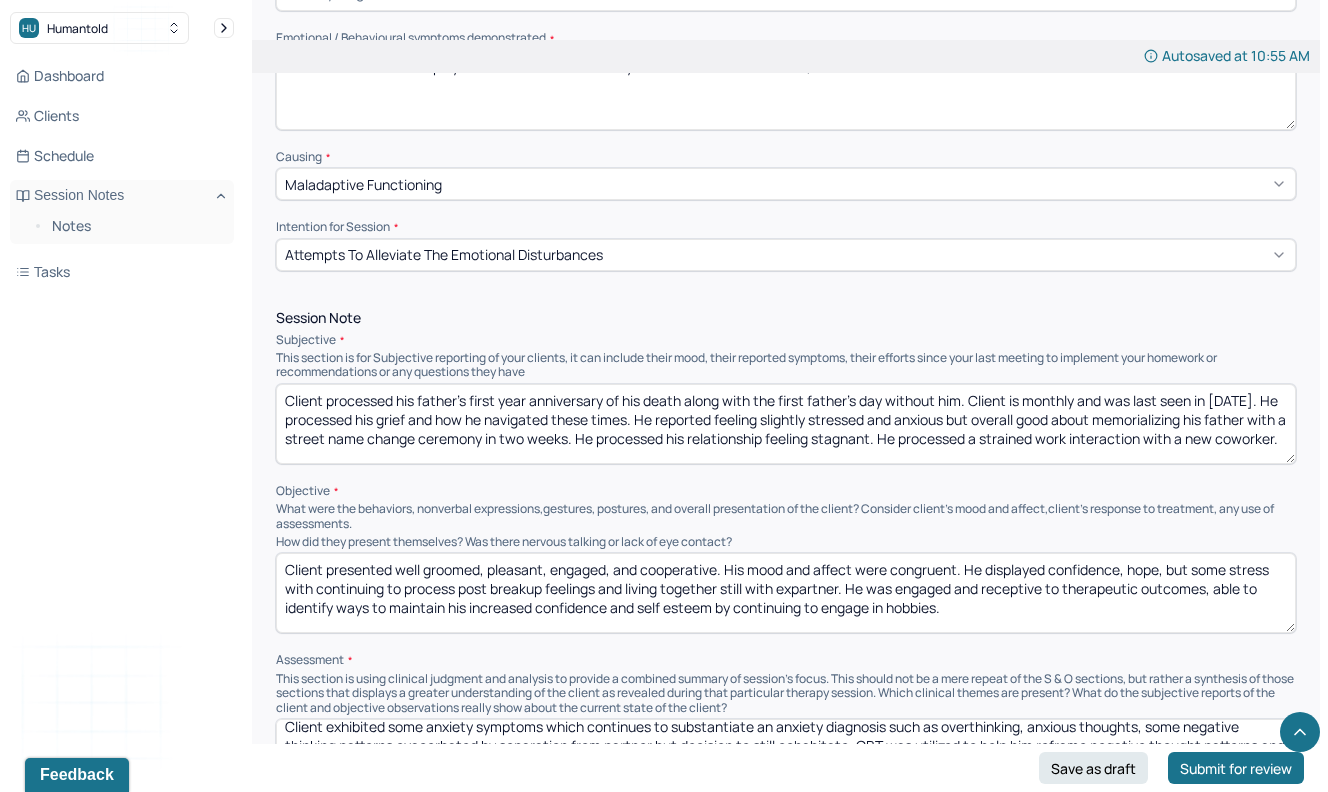 type on "Client processed his father's first year anniversary of his death along with the first father's day without him. Client is monthly and was last seen in [DATE]. He processed his grief and how he navigated these times. He reported feeling slightly stressed and anxious but overall good about memorializing his father with a street name change ceremony in two weeks. He processed his relationship feeling stagnant. He processed a strained work interaction with a new coworker." 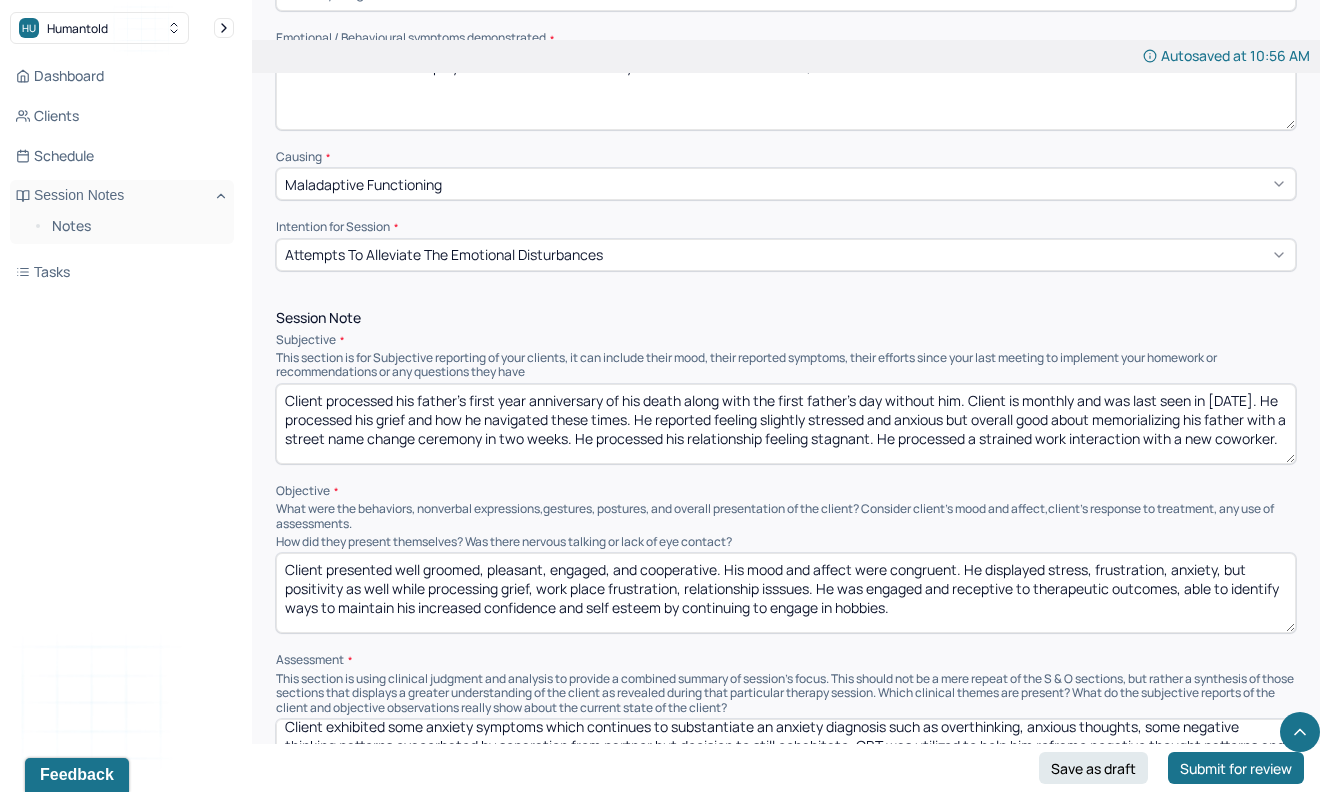 click on "Client presented well groomed, pleasant, engaged, and cooperative. His mood and affect were congruent. He displayed stress, frustration, anxiety, but positivity as well while processing grief, work place frustration, relationship isssuesHe was engaged and receptive to therapeutic outcomes, able to identify ways to maintain his increased confidence and self esteem by continuing to engage in hobbies." at bounding box center [786, 593] 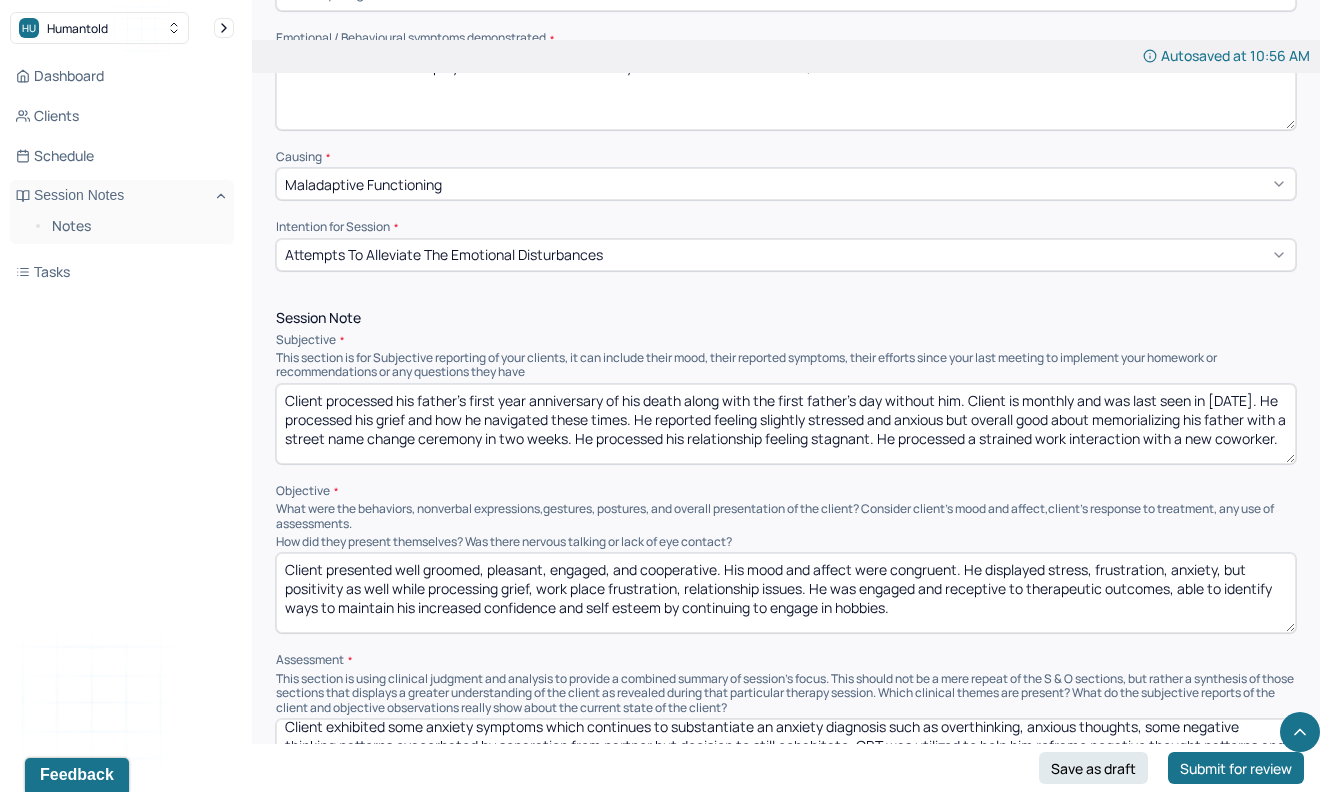 drag, startPoint x: 911, startPoint y: 606, endPoint x: 1230, endPoint y: 600, distance: 319.05643 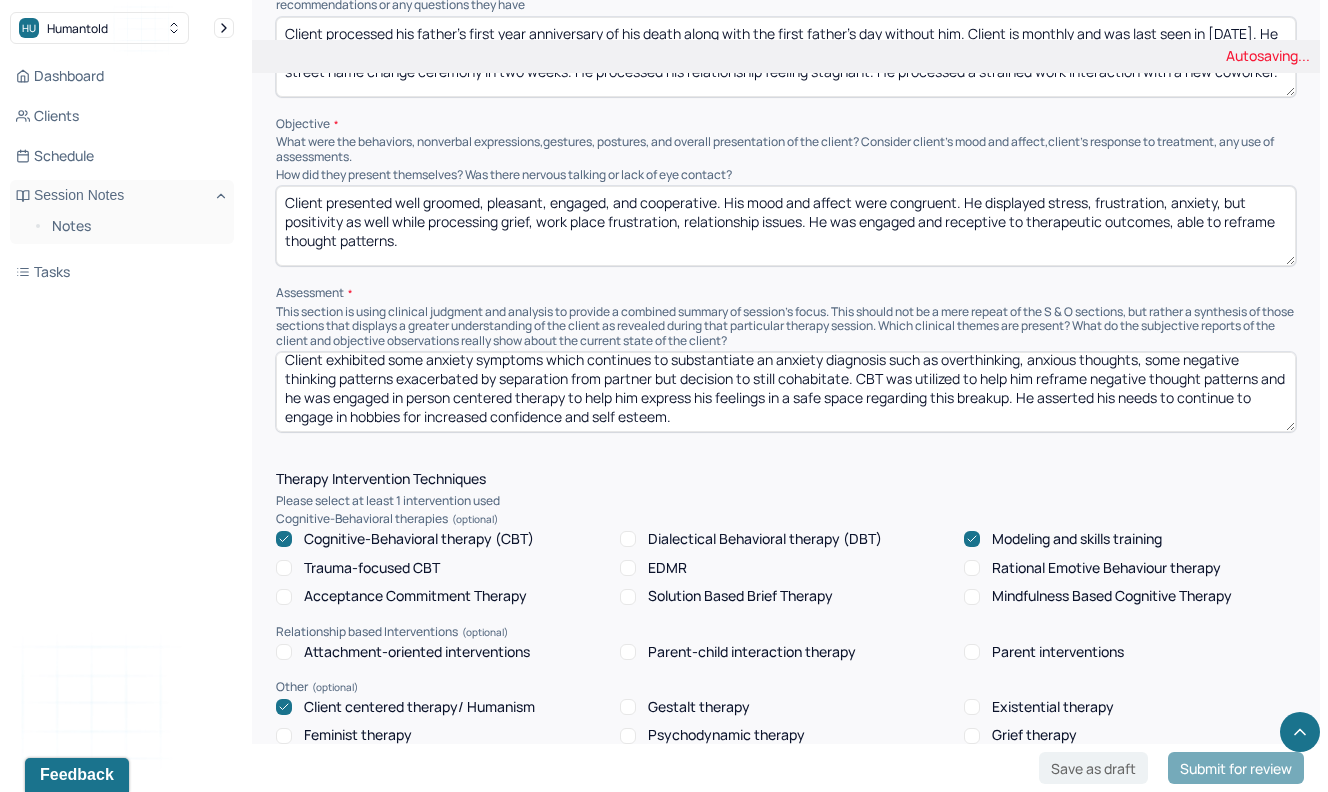 scroll, scrollTop: 1307, scrollLeft: 0, axis: vertical 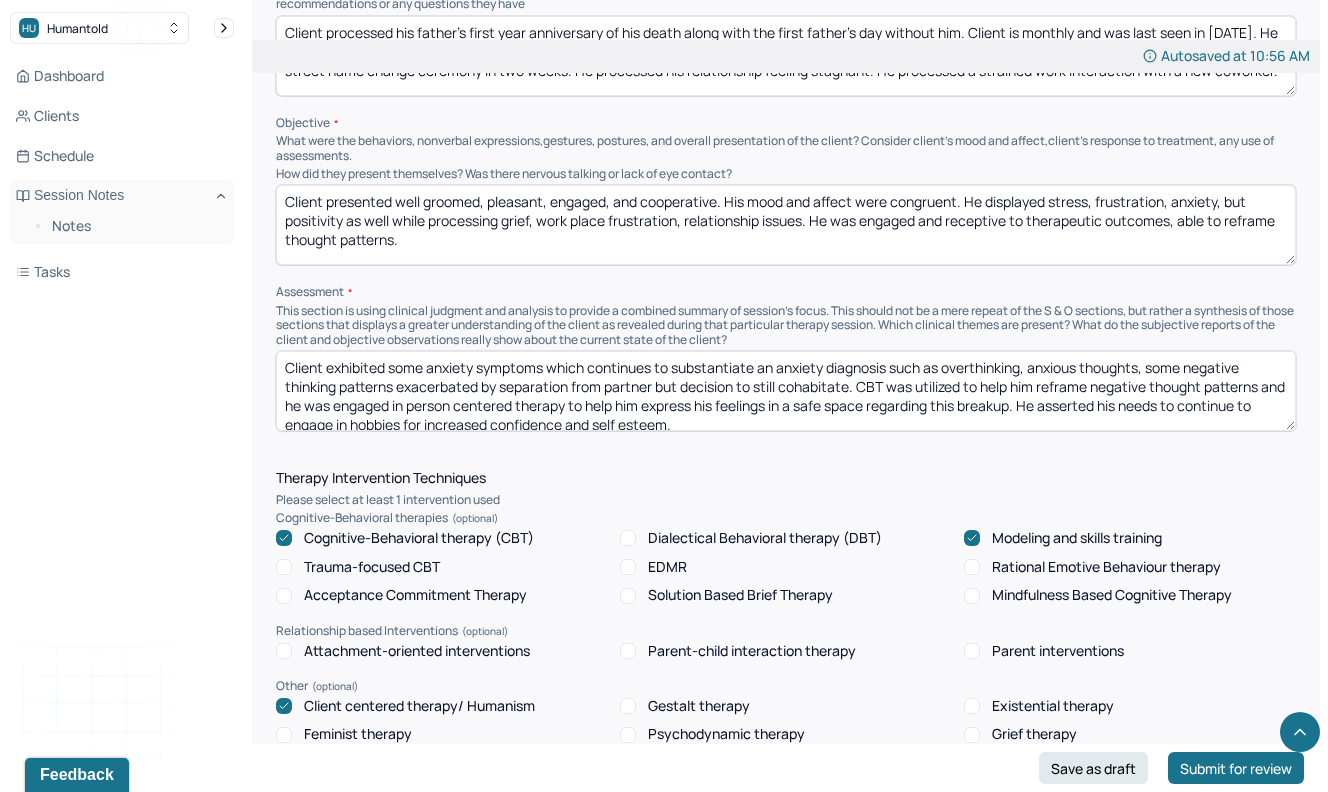 type on "Client presented well groomed, pleasant, engaged, and cooperative. His mood and affect were congruent. He displayed stress, frustration, anxiety, but positivity as well while processing grief, work place frustration, relationship issues. He was engaged and receptive to therapeutic outcomes, able to reframe thought patterns." 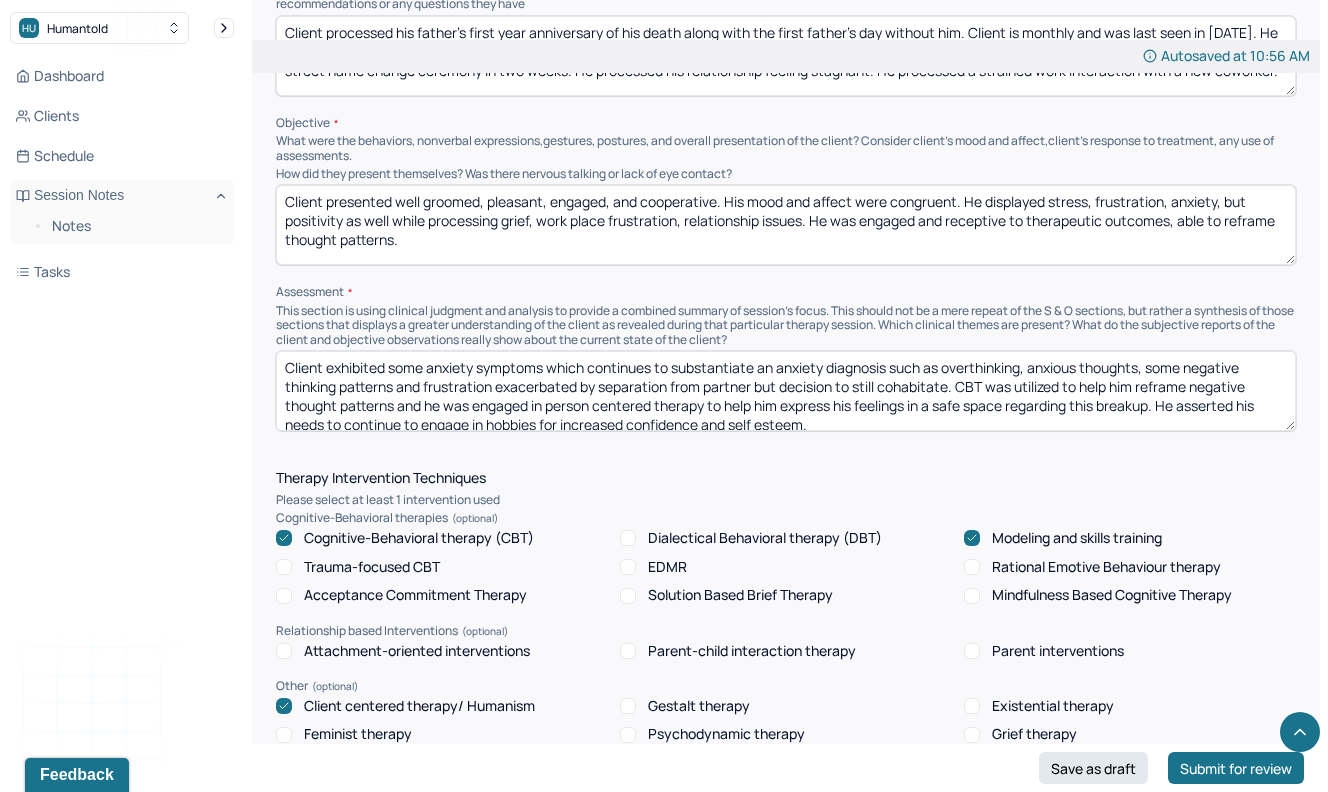 drag, startPoint x: 954, startPoint y: 394, endPoint x: 626, endPoint y: 389, distance: 328.03812 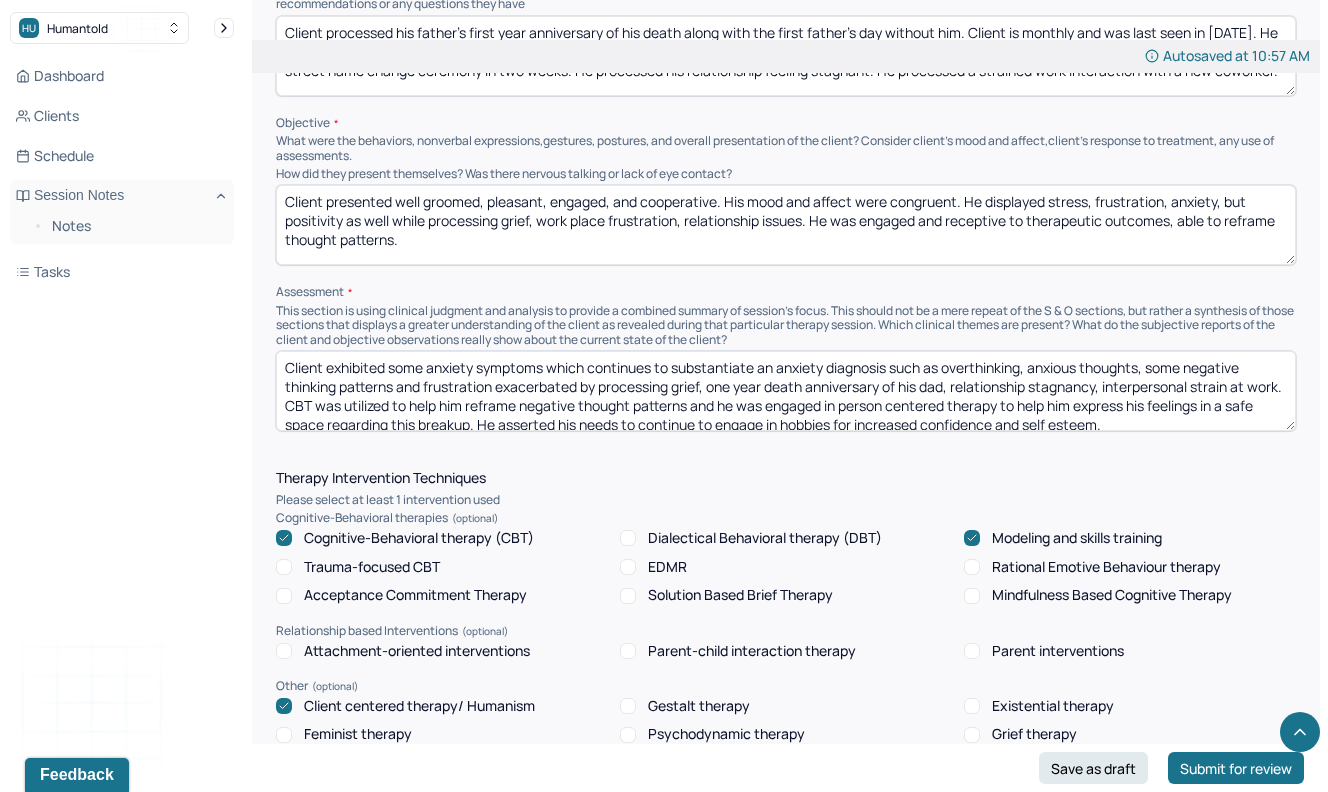 scroll, scrollTop: 9, scrollLeft: 0, axis: vertical 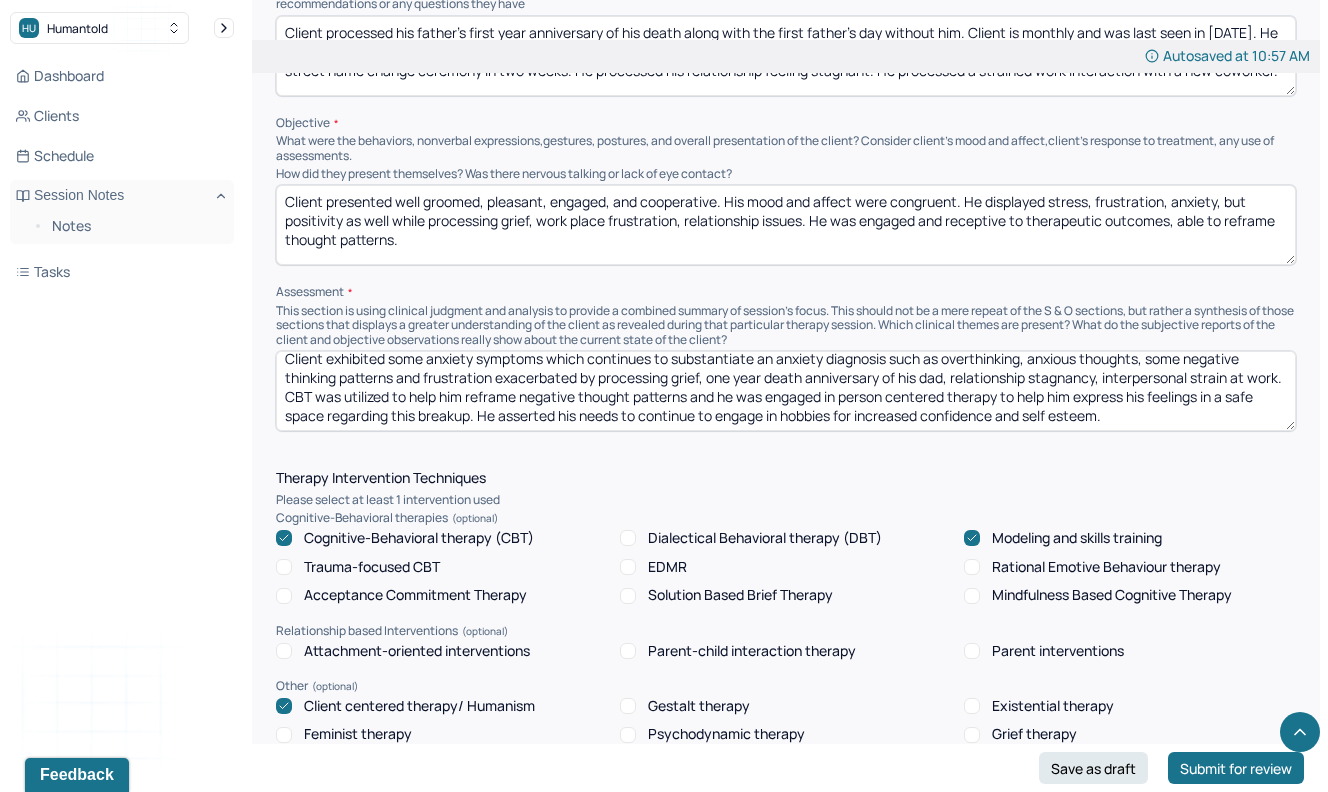 drag, startPoint x: 1154, startPoint y: 432, endPoint x: 421, endPoint y: 427, distance: 733.017 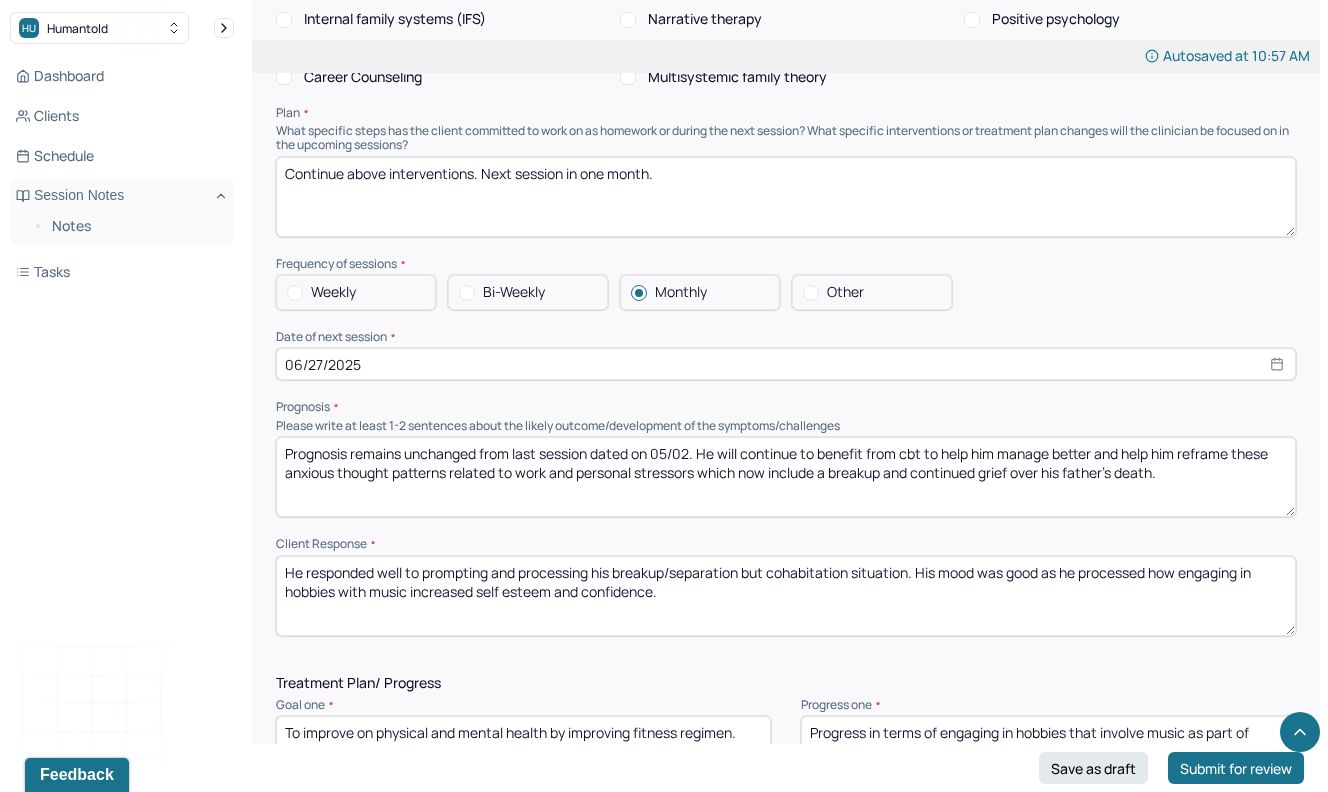 scroll, scrollTop: 2054, scrollLeft: 0, axis: vertical 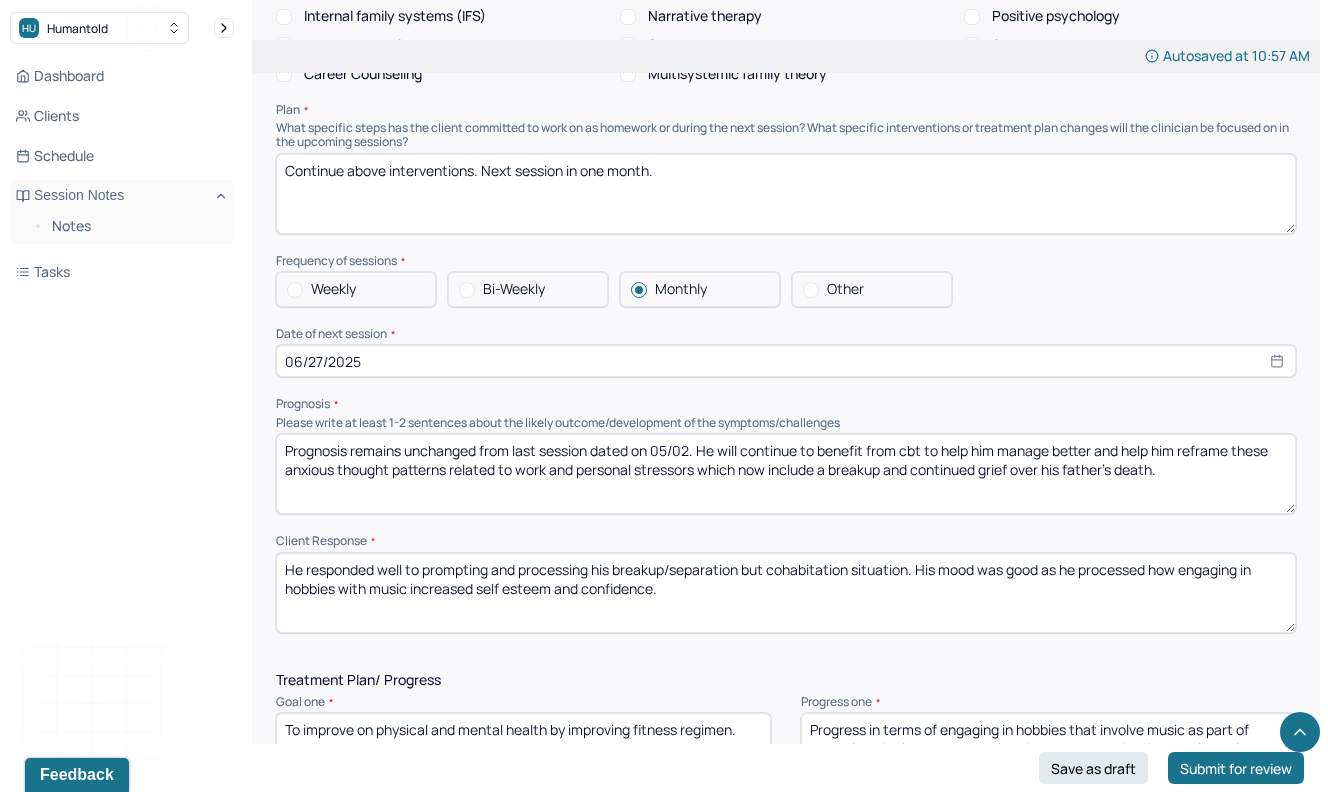 type on "Client exhibited some anxiety symptoms which continues to substantiate an anxiety diagnosis such as overthinking, anxious thoughts, some negative thinking patterns and frustration exacerbated by processing grief, [DATE] death anniversary of his dad, relationship stagnancy, interpersonal strain at work. CBT was utilized to help him reframe negative thought patterns and he was engaged in person centered therapy to help him express his feelings in a safe space regarding these issues." 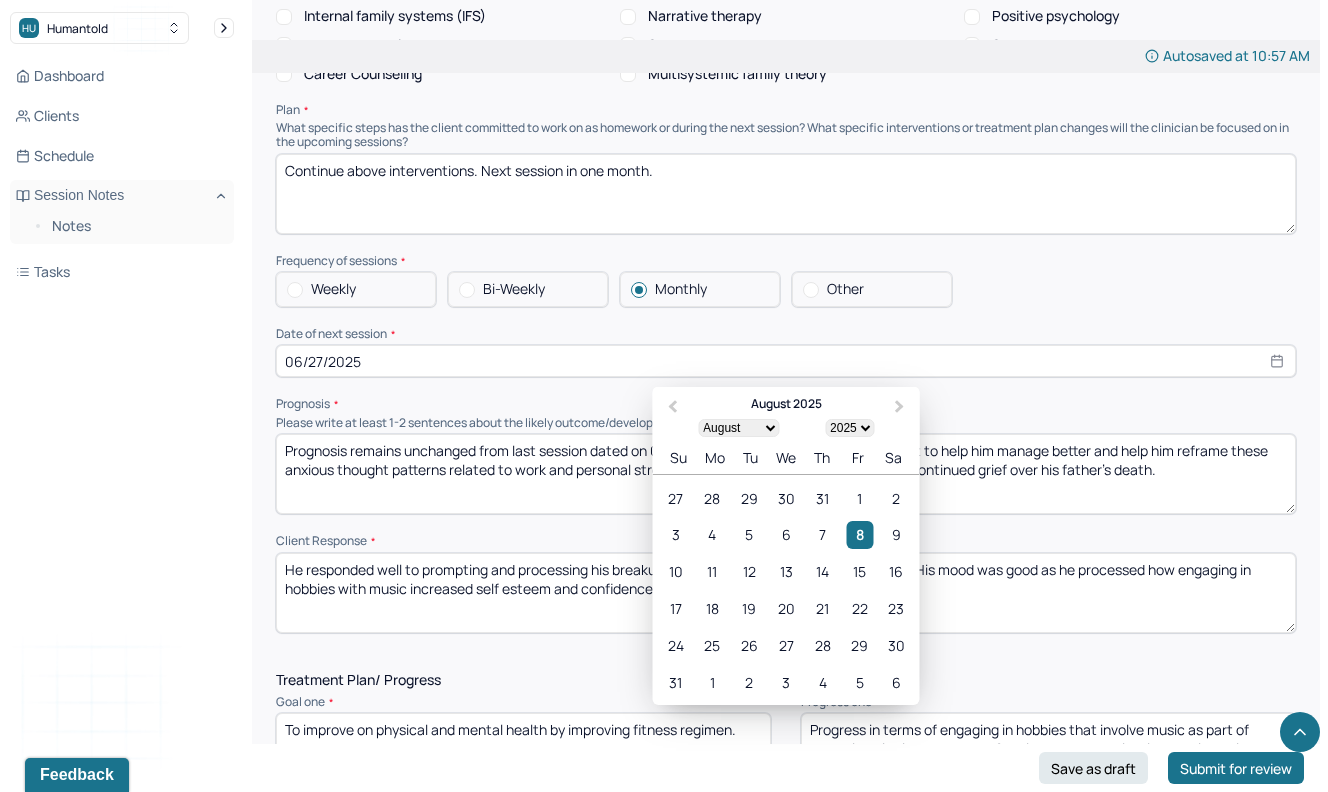 click on "06/27/2025" at bounding box center (786, 361) 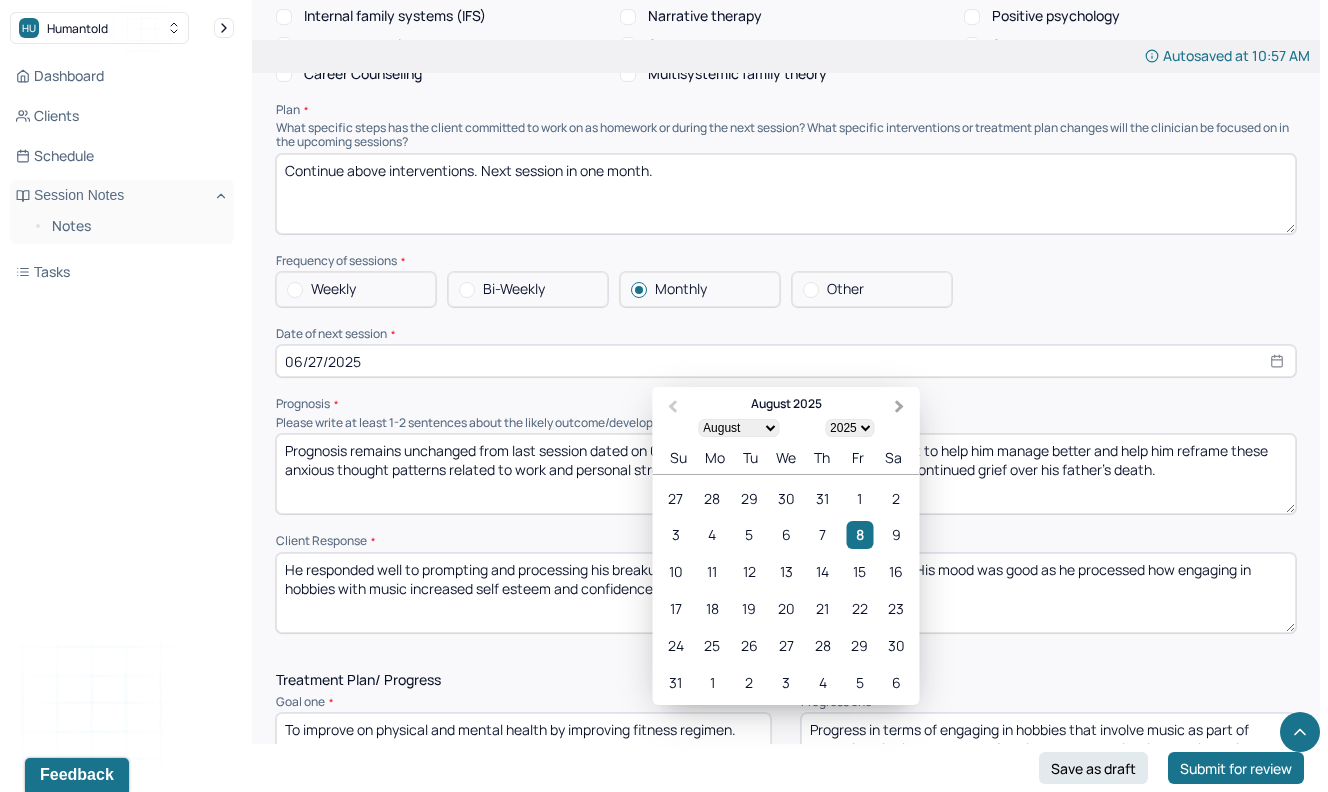 click on "Next Month" at bounding box center (900, 407) 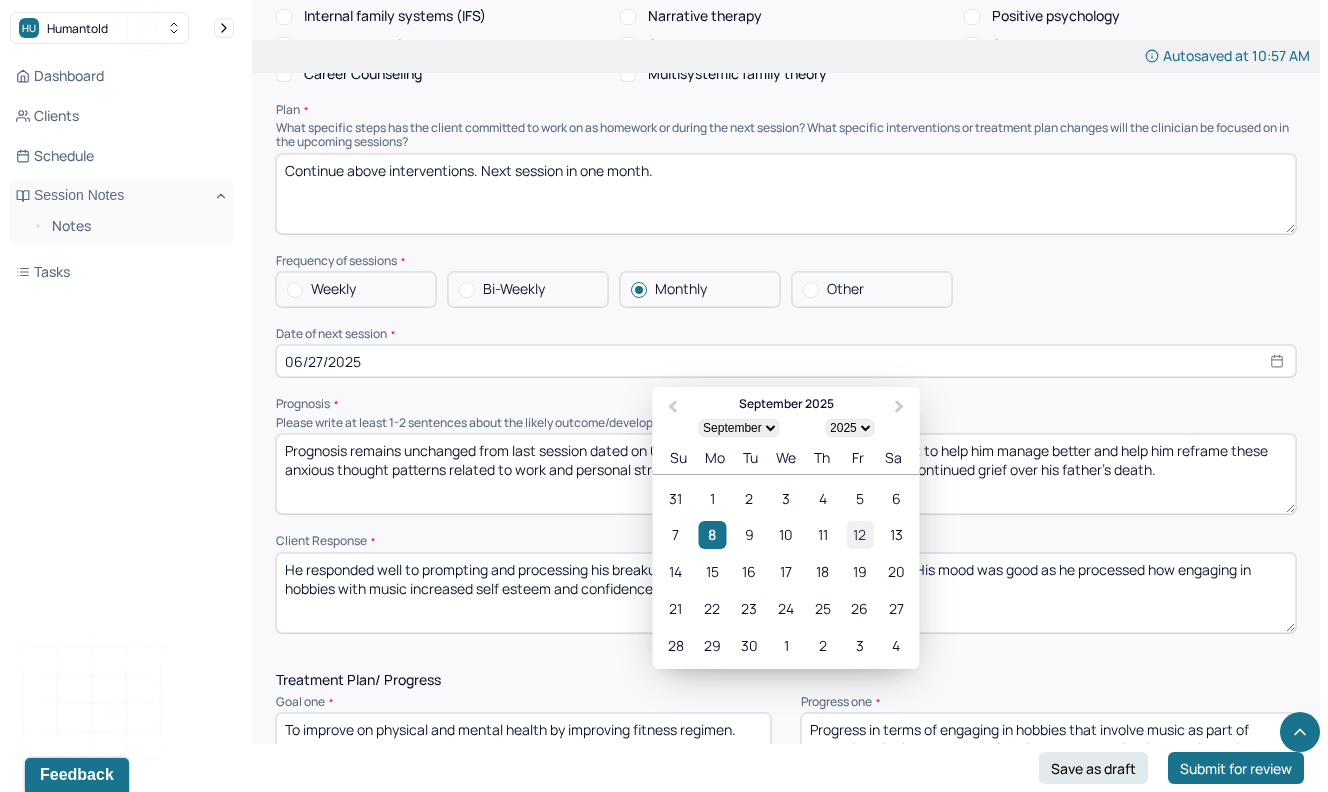 click on "12" at bounding box center [859, 535] 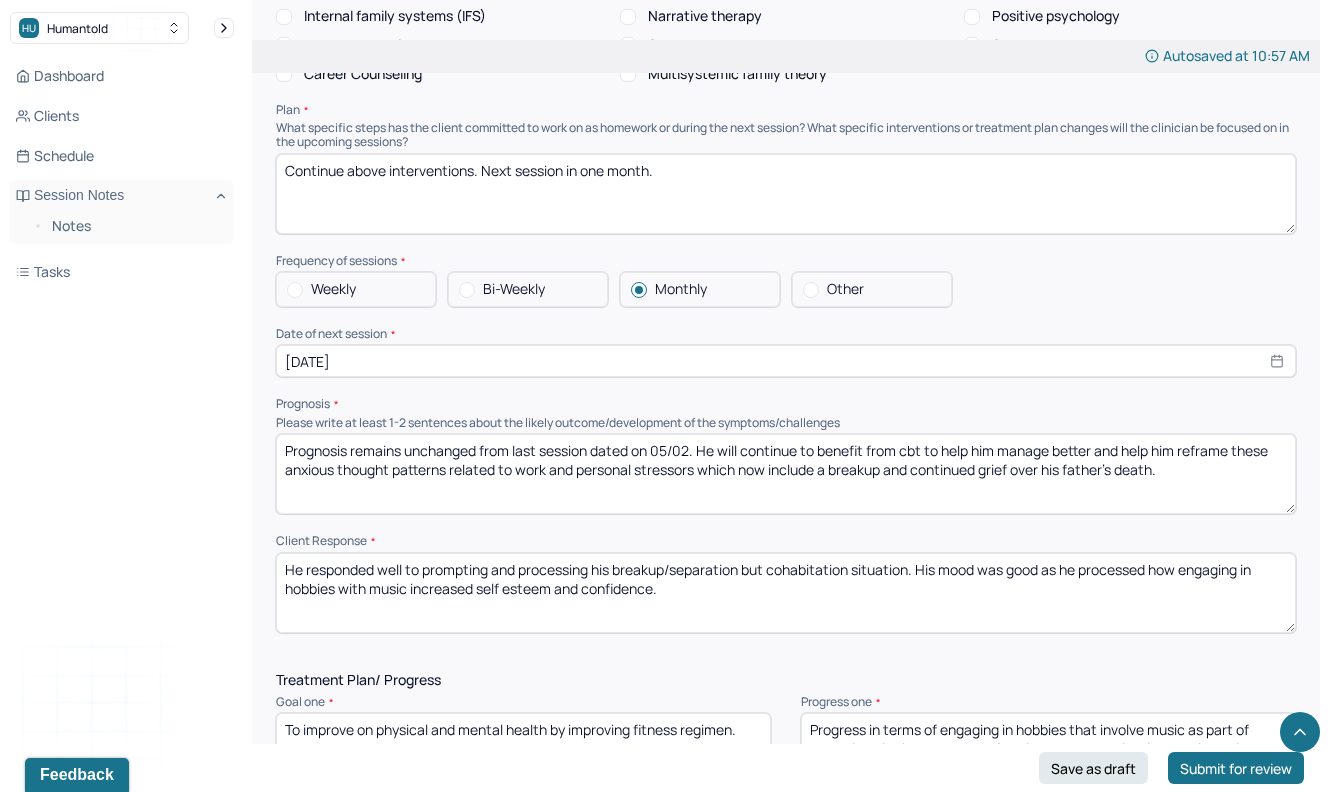 click on "Prognosis remains unchanged from last session dated on 05/02. He will continue to benefit from cbt to help him manage better and help him reframe these anxious thought patterns related to work and personal stressors which now include a breakup and continued grief over his father's death." at bounding box center [786, 474] 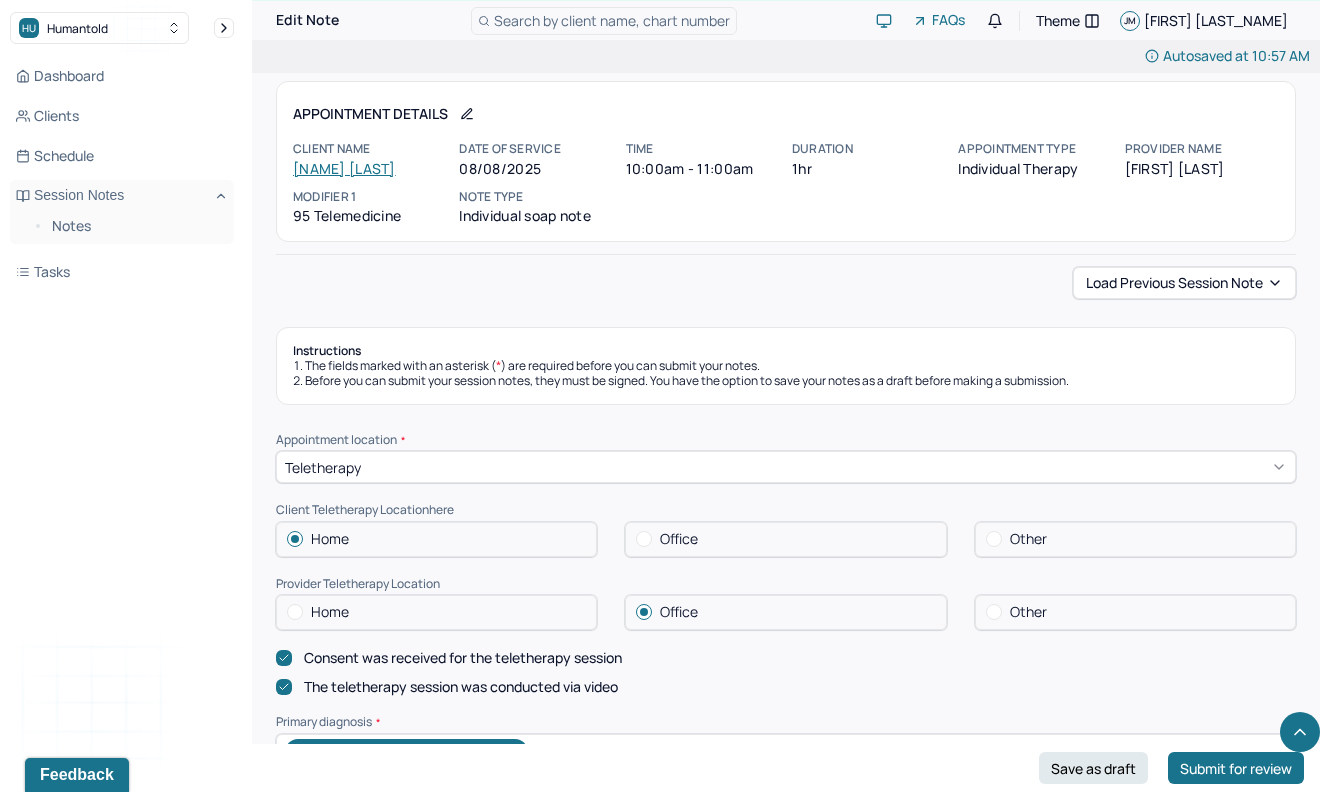 scroll, scrollTop: 0, scrollLeft: 0, axis: both 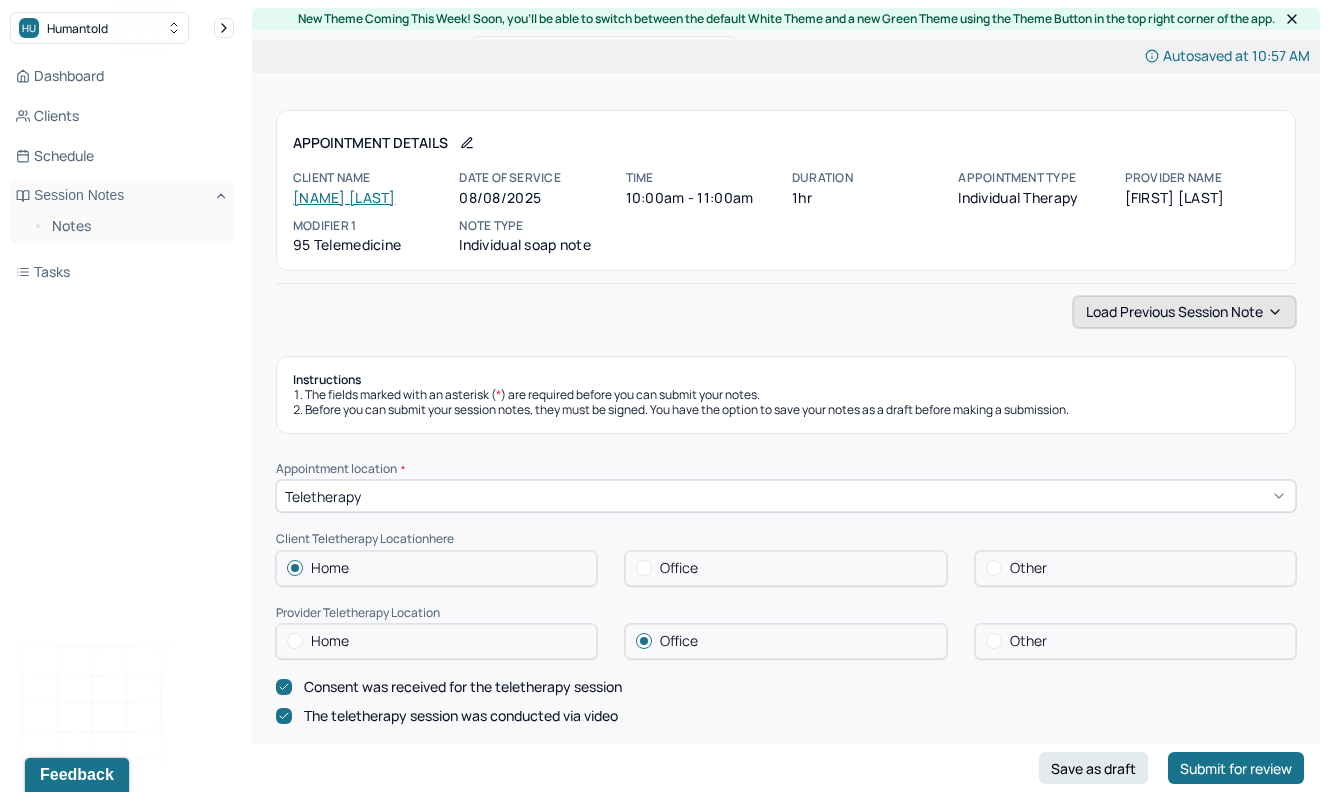 type on "Prognosis remains unchanged from last session dated on [DATE]. He will continue to benefit from cbt to help him manage better and help him reframe these anxious thought patterns related to work and personal stressors which now include a breakup and continued grief over his father's death." 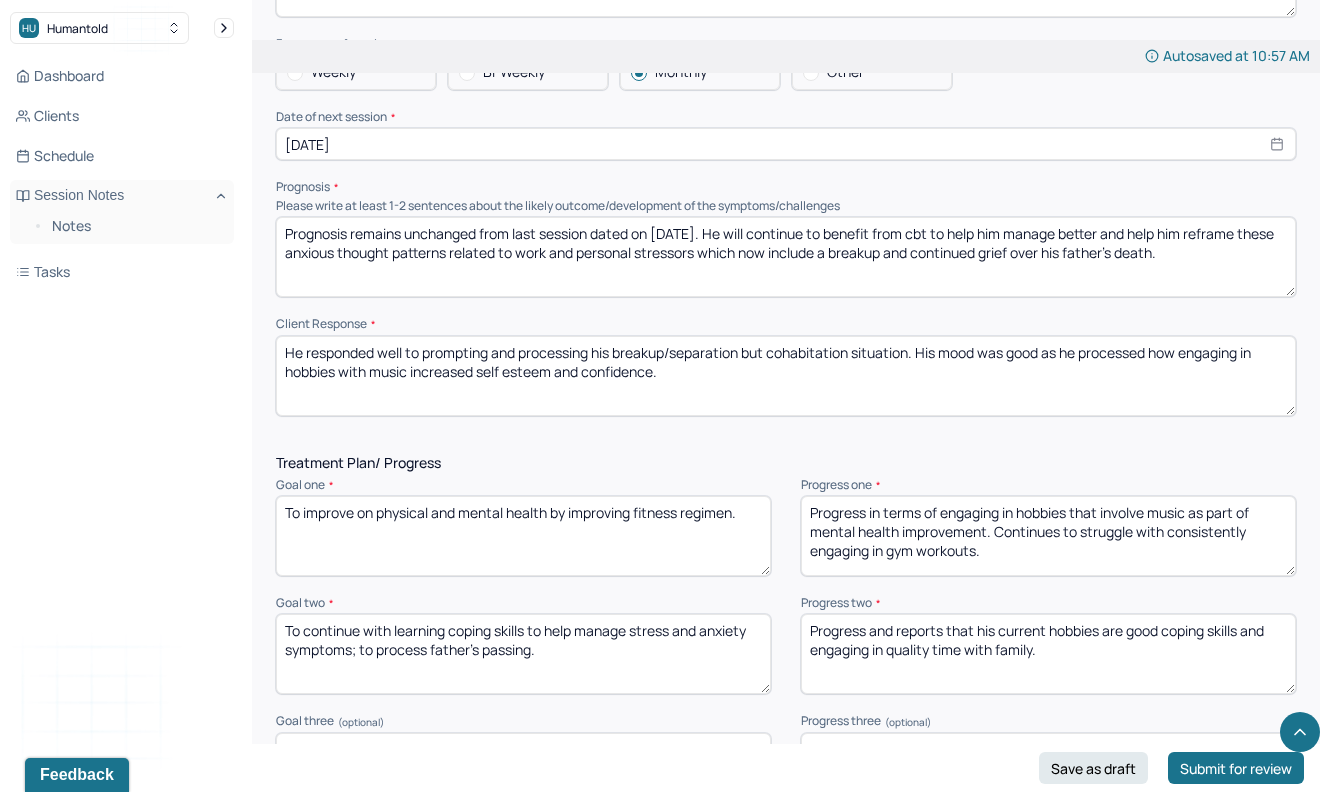 scroll, scrollTop: 2264, scrollLeft: 0, axis: vertical 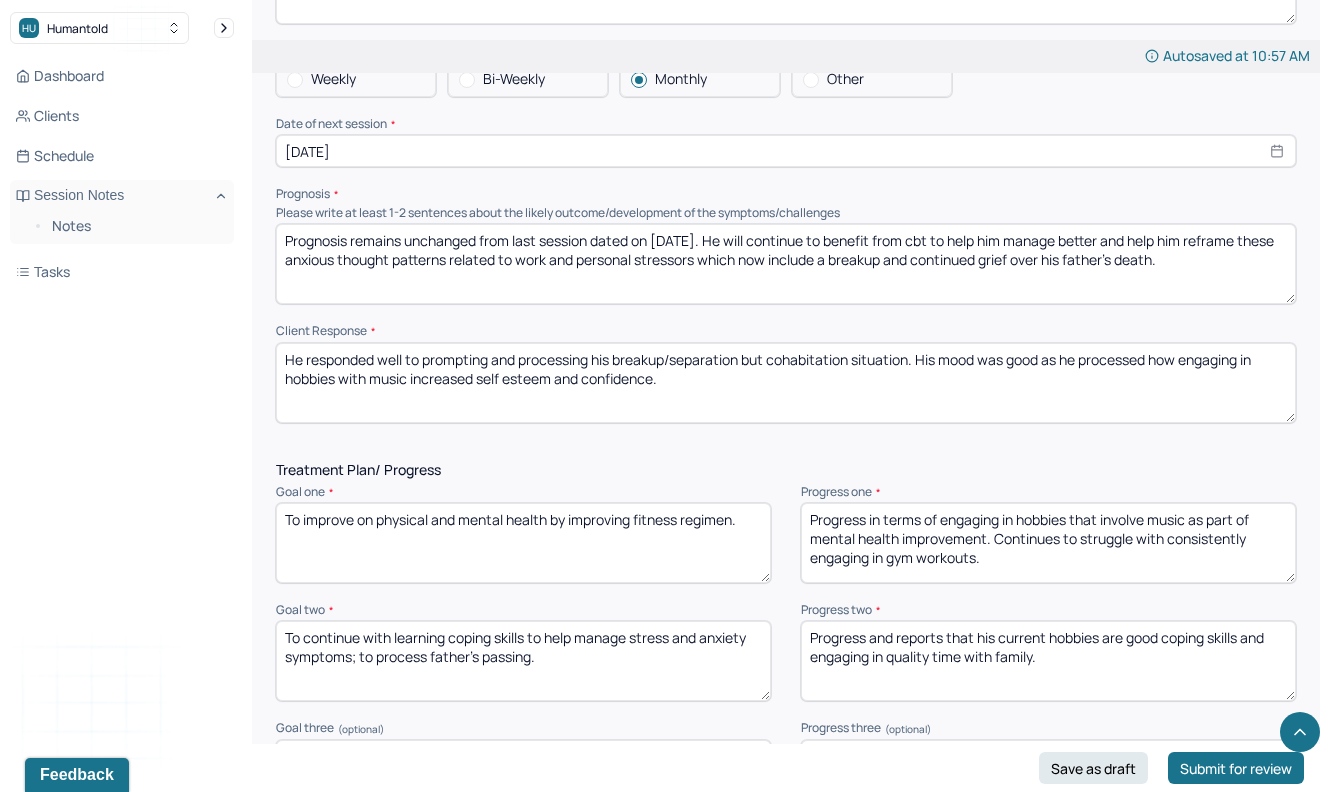 drag, startPoint x: 714, startPoint y: 394, endPoint x: 382, endPoint y: 365, distance: 333.26416 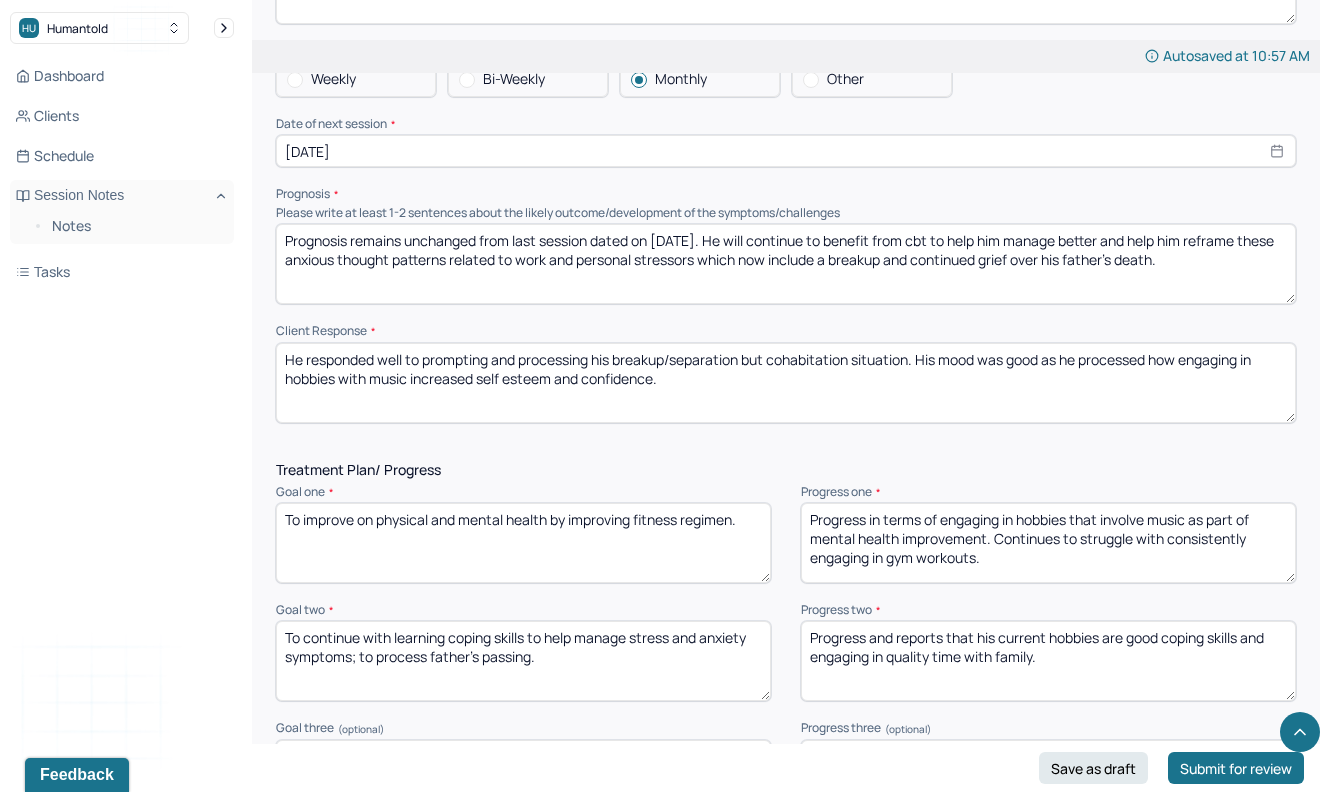 click on "He responded well to prompting and processing his breakup/separation but cohabitation situation. His mood was good as he processed how engaging in hobbies with music increased self esteem and confidence." at bounding box center [786, 383] 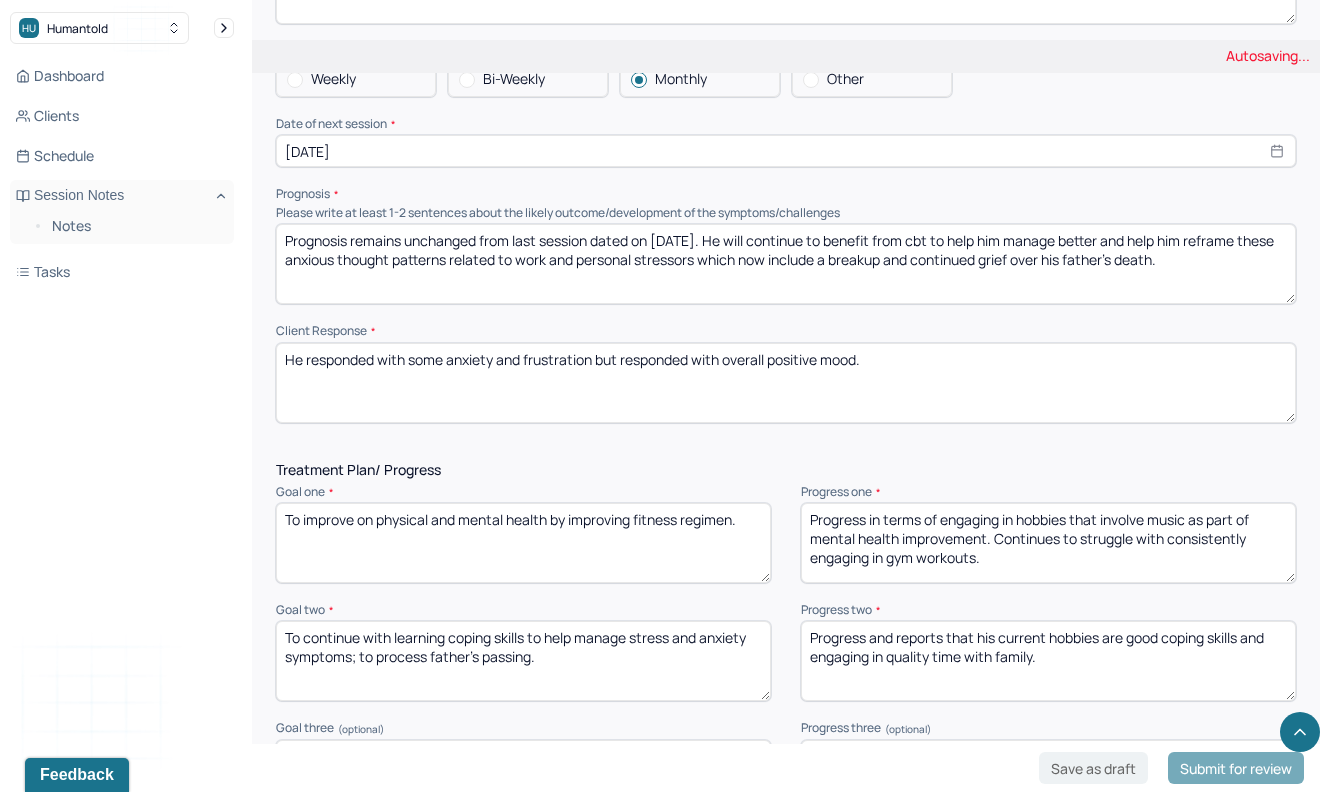 scroll, scrollTop: 2348, scrollLeft: 0, axis: vertical 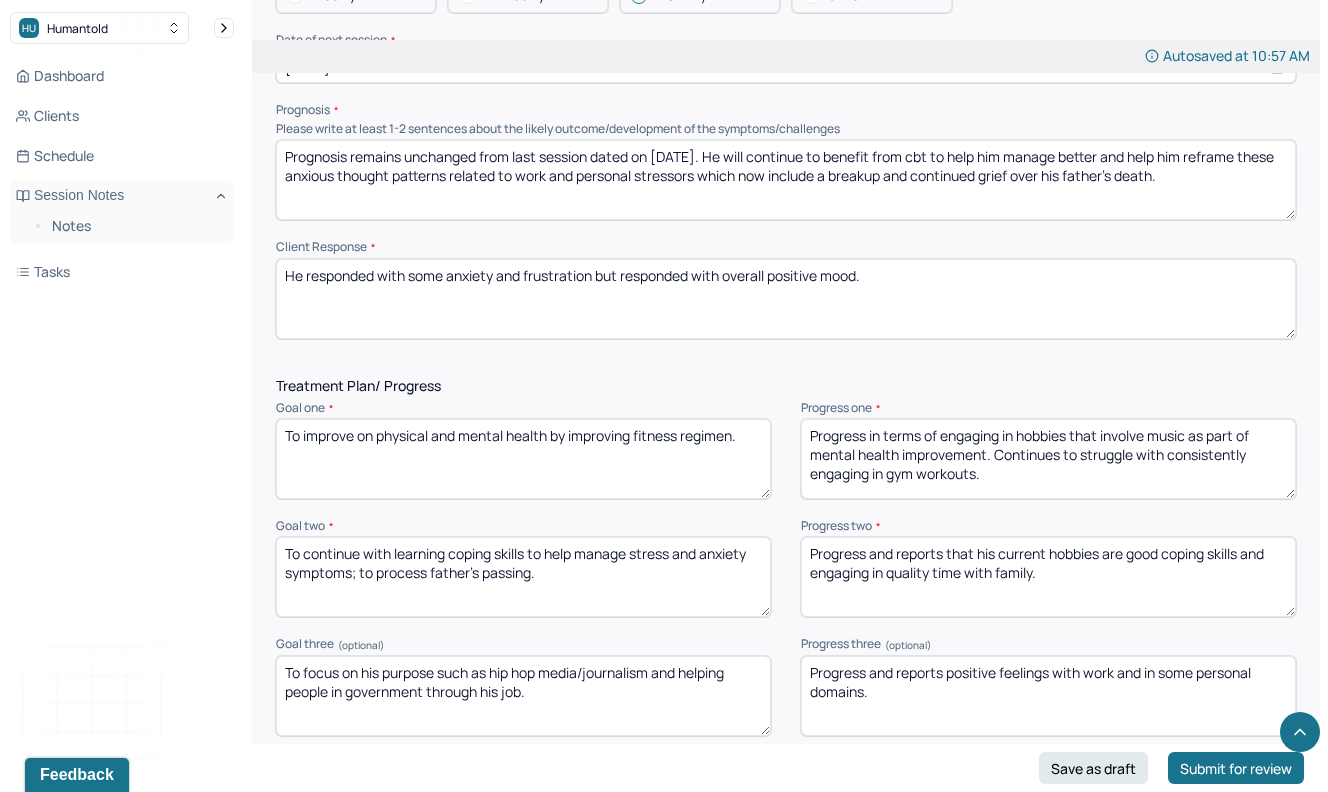 type on "He responded with some anxiety and frustration but responded with overall positive mood." 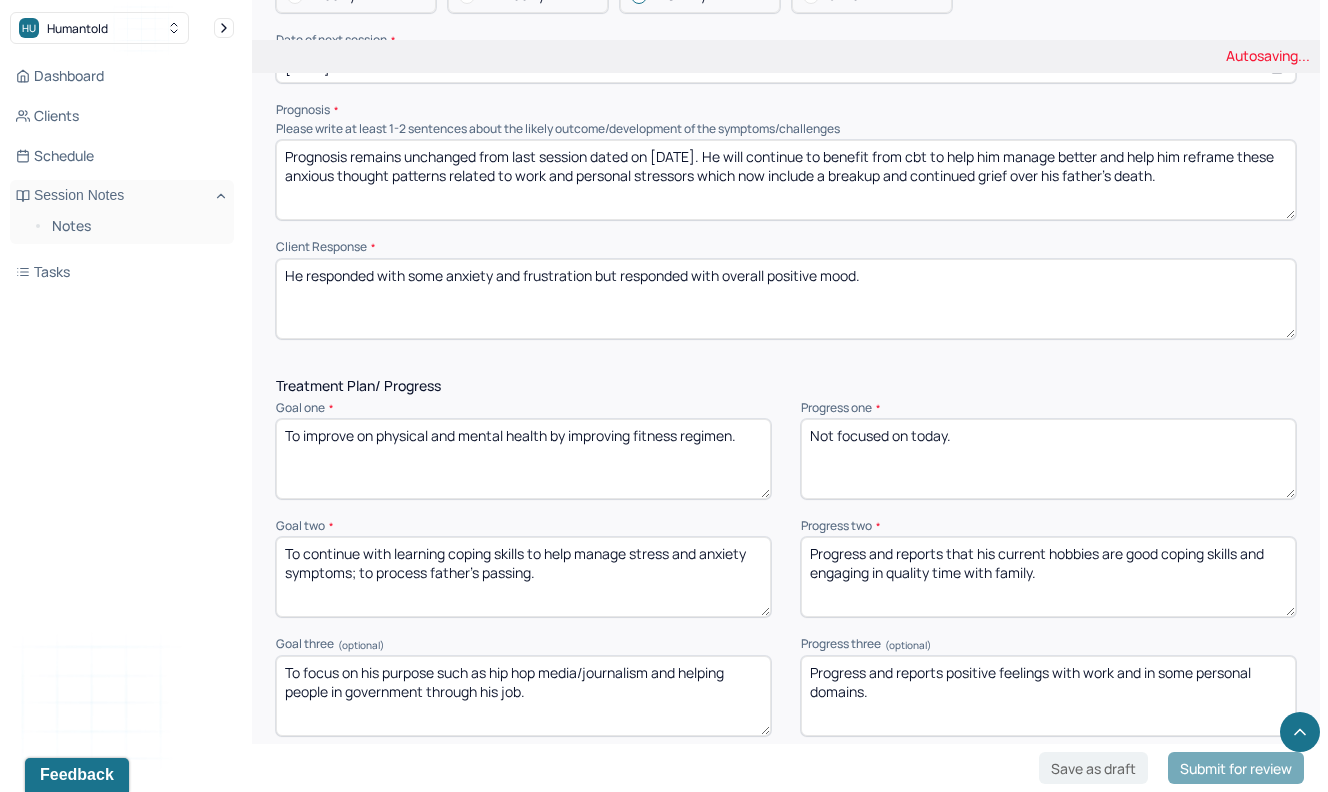 type on "Not focused on today." 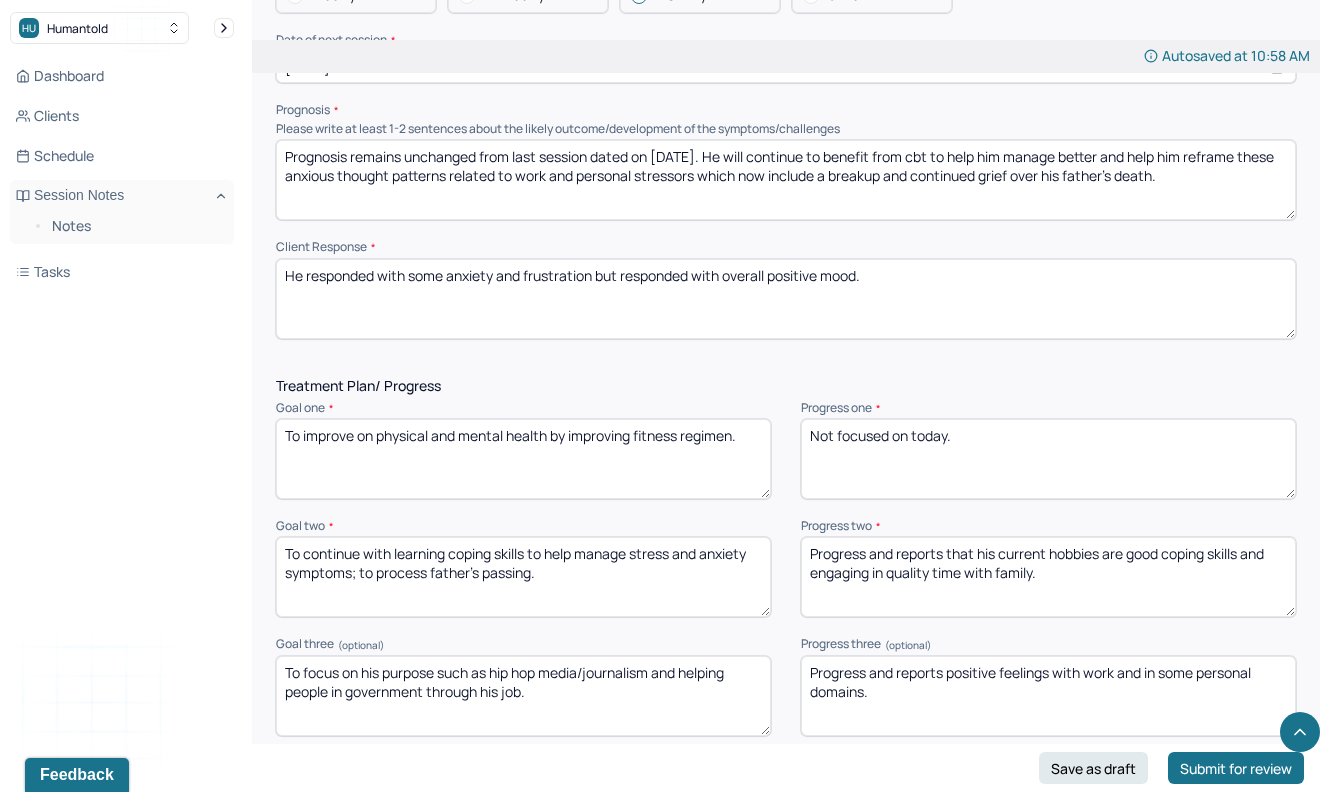 drag, startPoint x: 1035, startPoint y: 592, endPoint x: 895, endPoint y: 567, distance: 142.21463 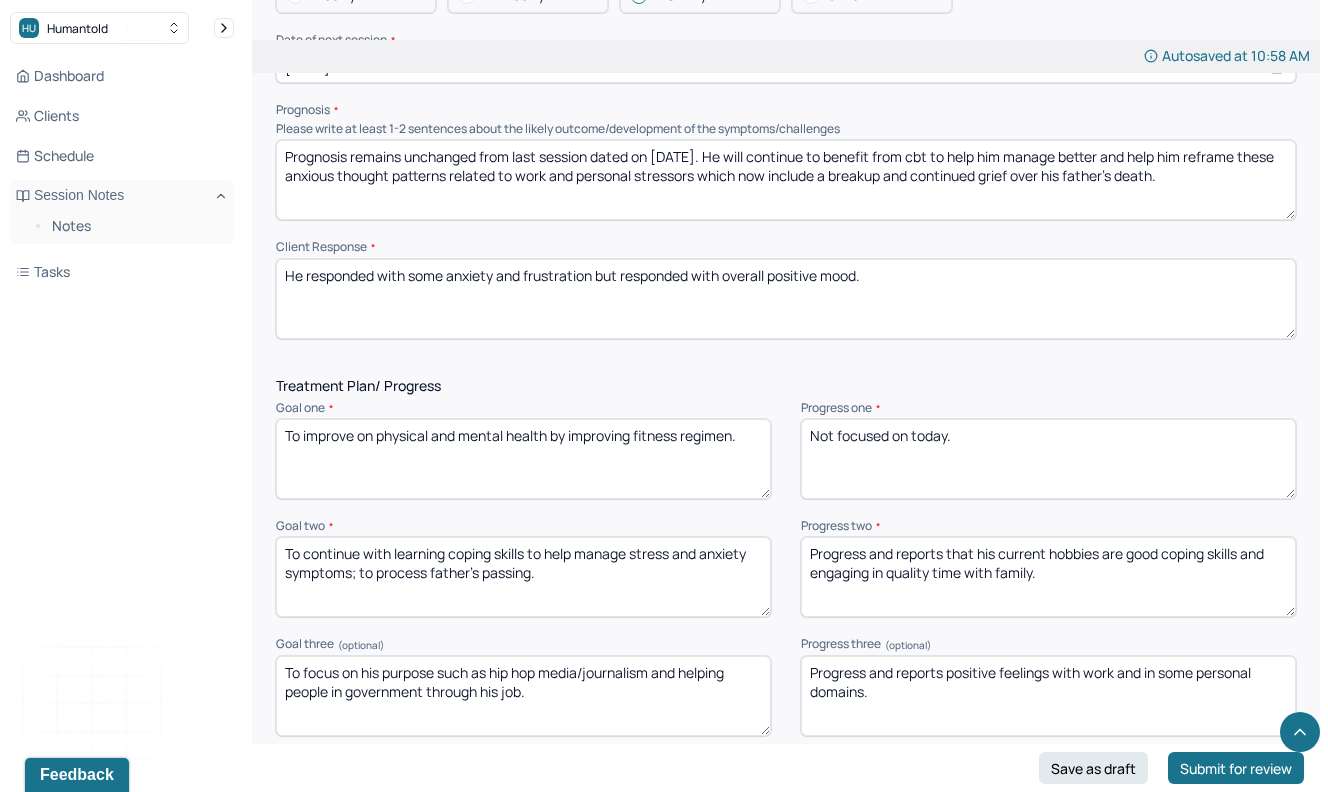 click on "Progress and reports that his current hobbies are good coping skills and engaging in quality time with family." at bounding box center [1048, 577] 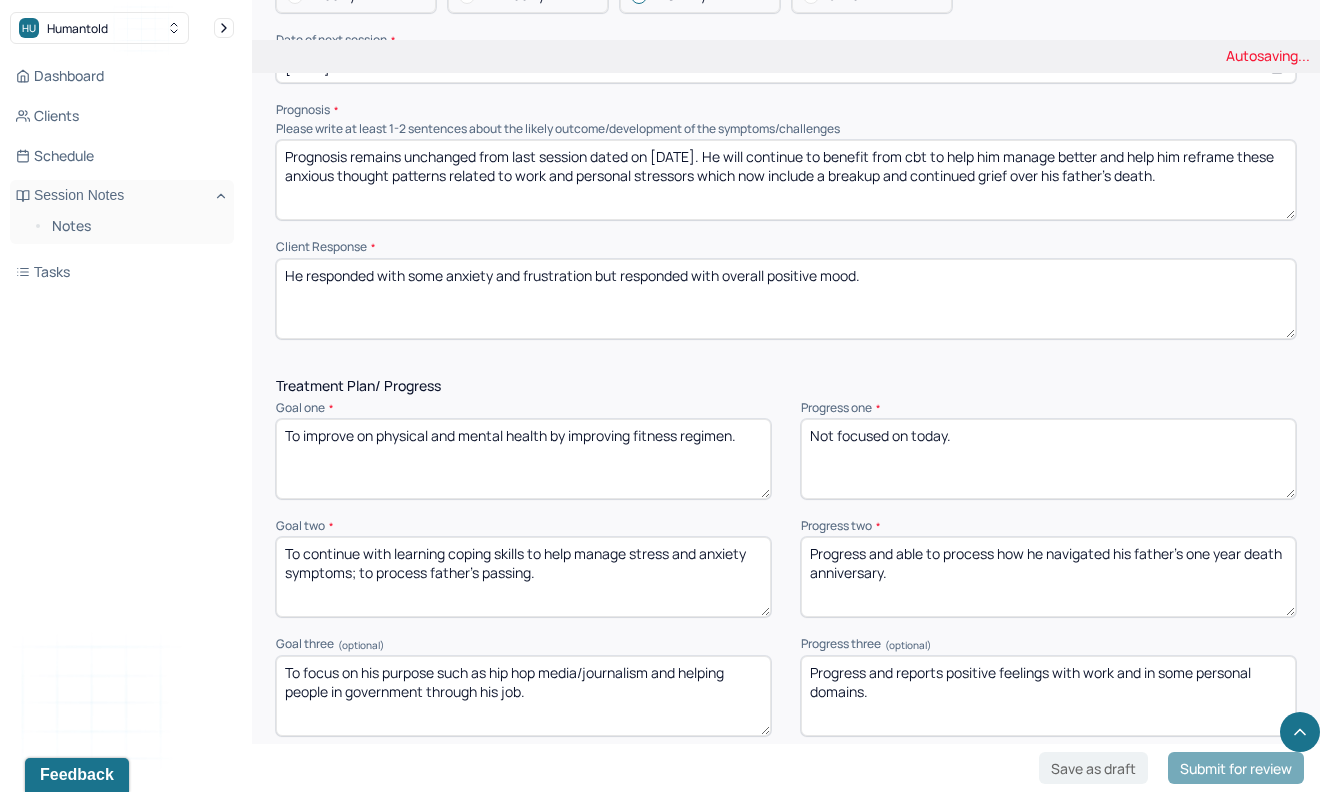 type on "Progress and able to process how he navigated his father's one year death anniversary." 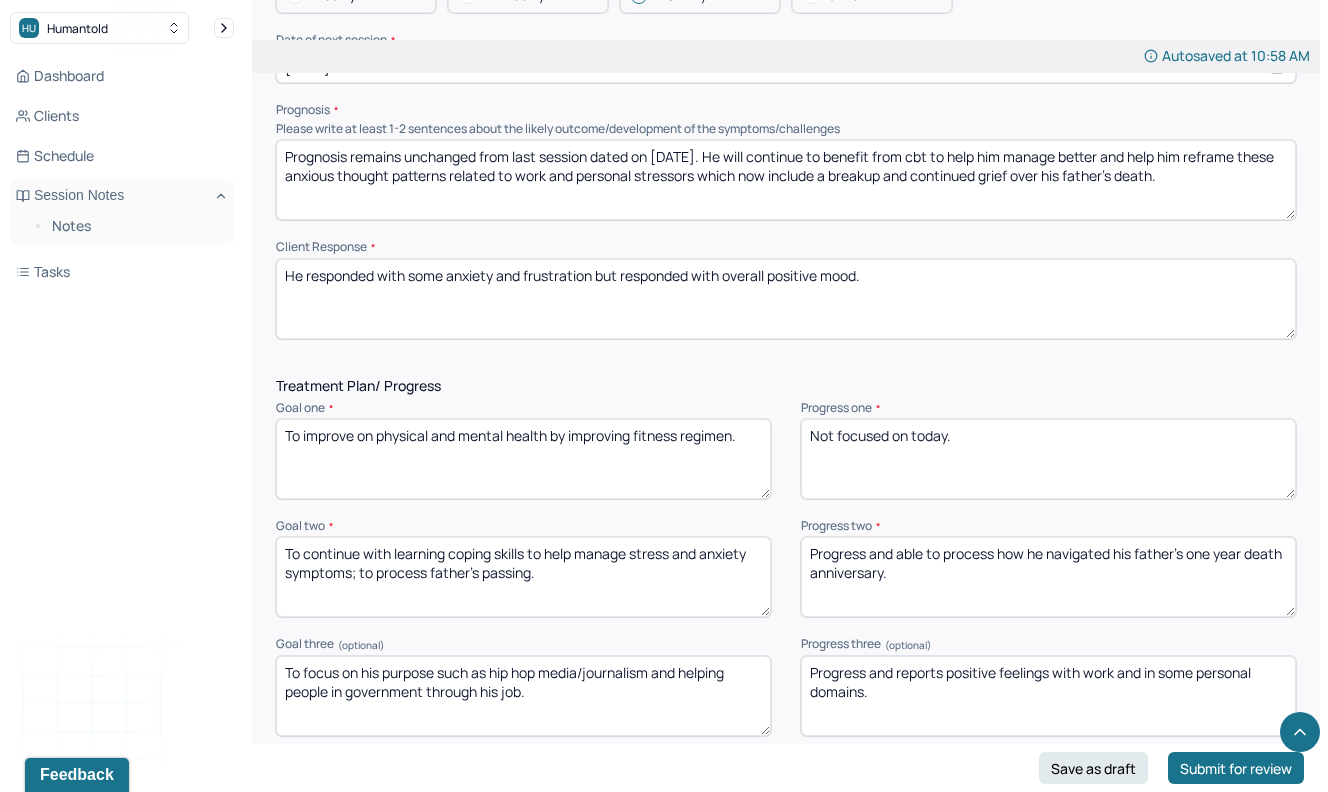 drag, startPoint x: 907, startPoint y: 706, endPoint x: 1121, endPoint y: 676, distance: 216.09258 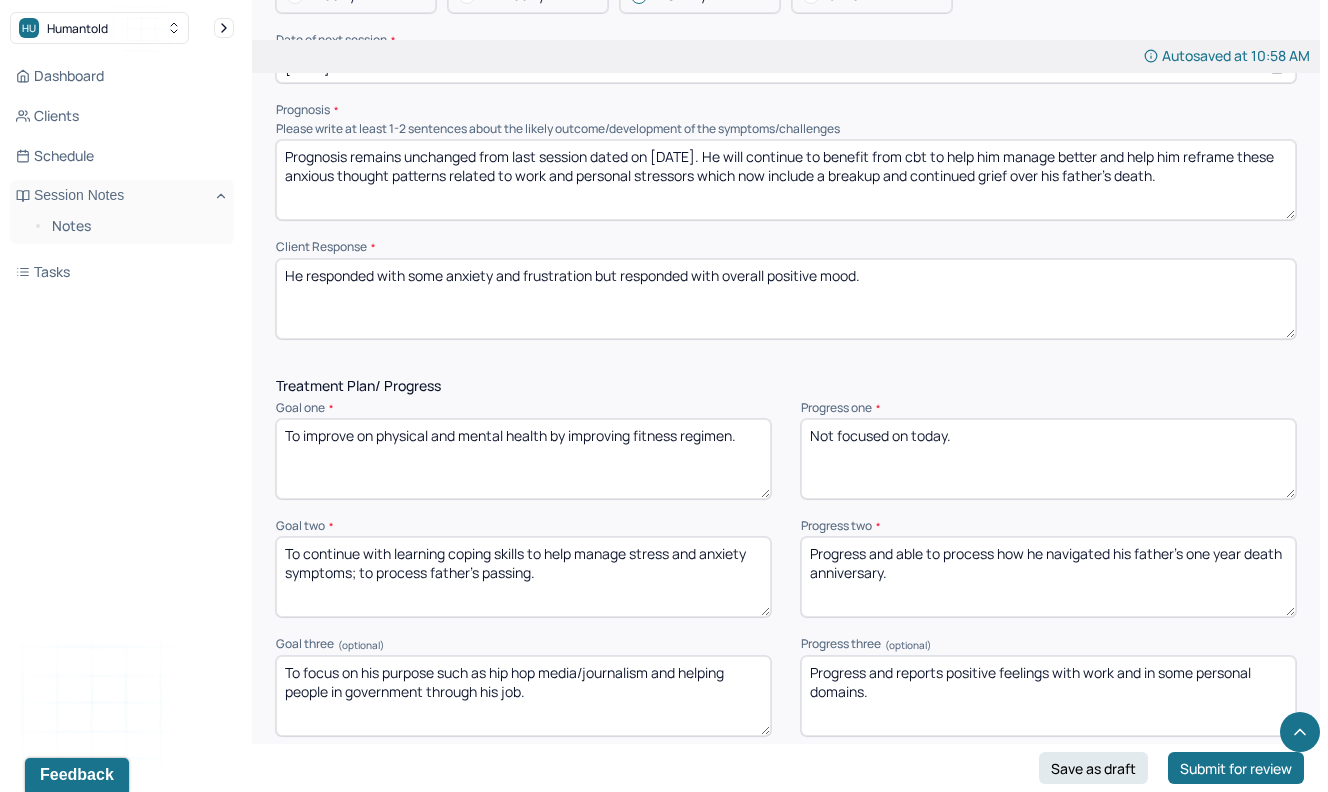 click on "Progress and reports positive feelings with work and in some personal domains." at bounding box center (1048, 696) 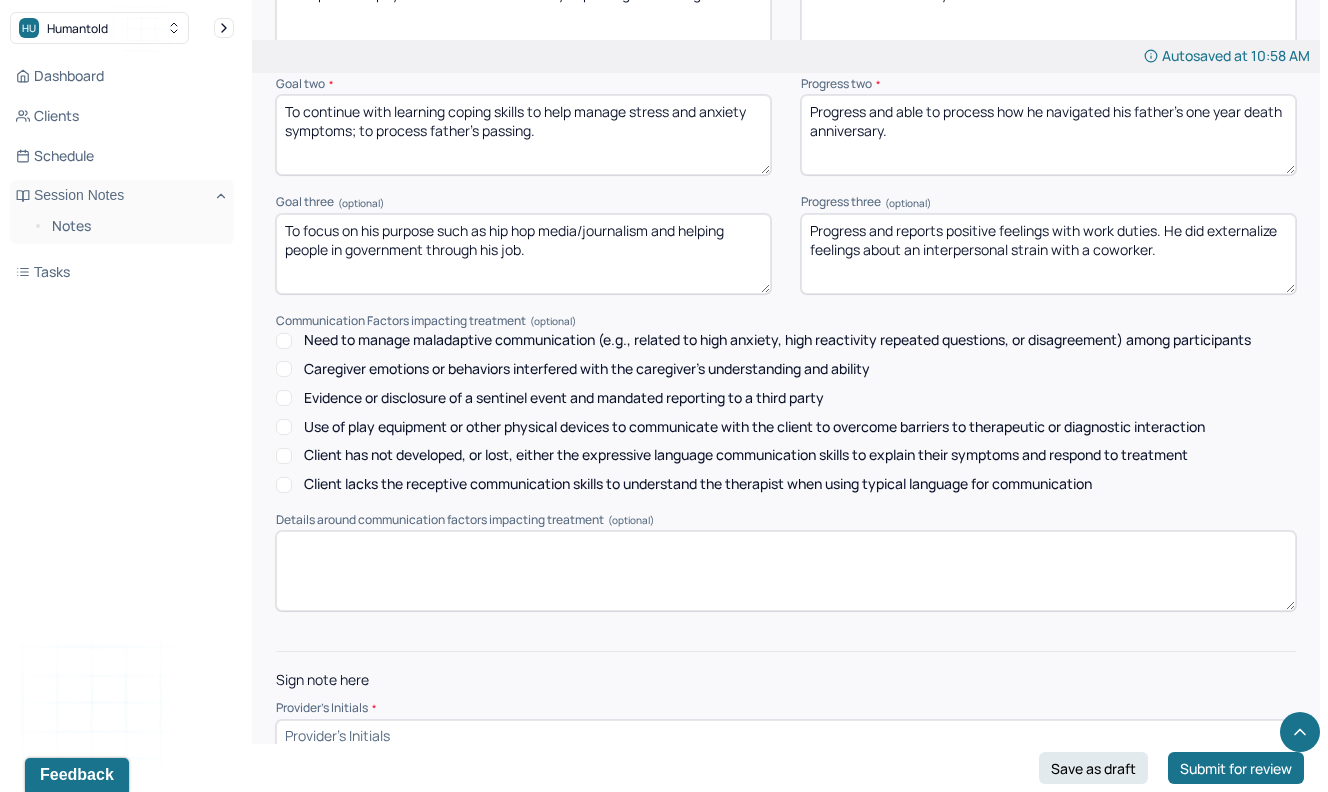 scroll, scrollTop: 2832, scrollLeft: 0, axis: vertical 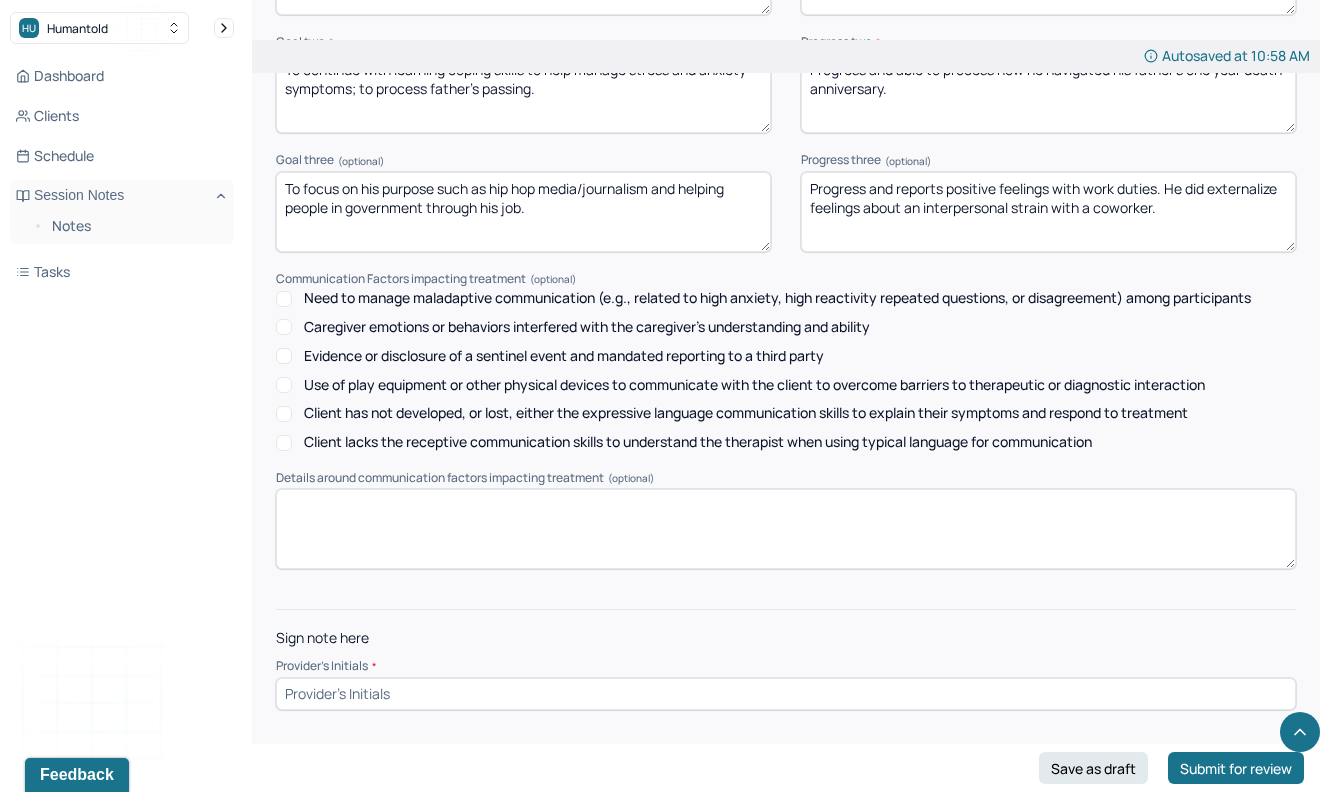 type on "Progress and reports positive feelings with work duties. He did externalize feelings about an interpersonal strain with a coworker." 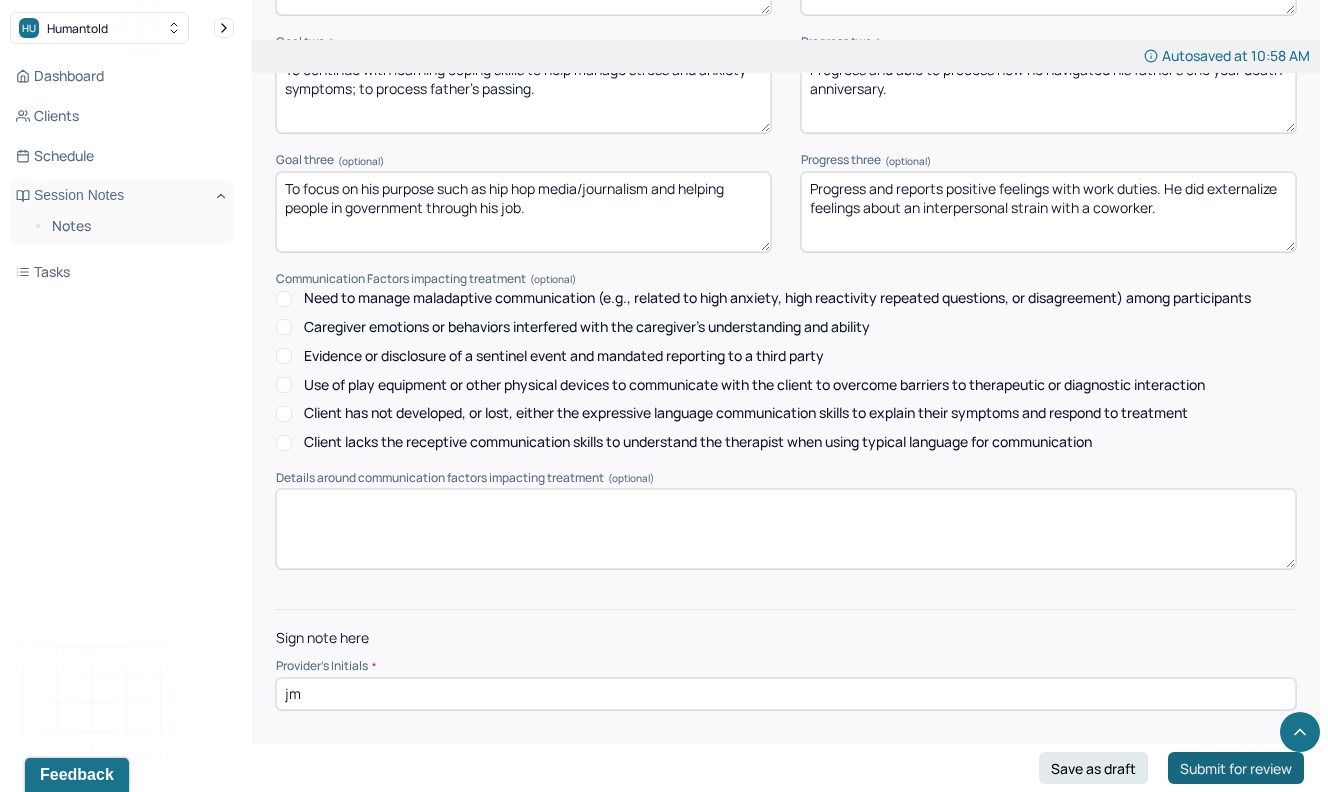 type on "jm" 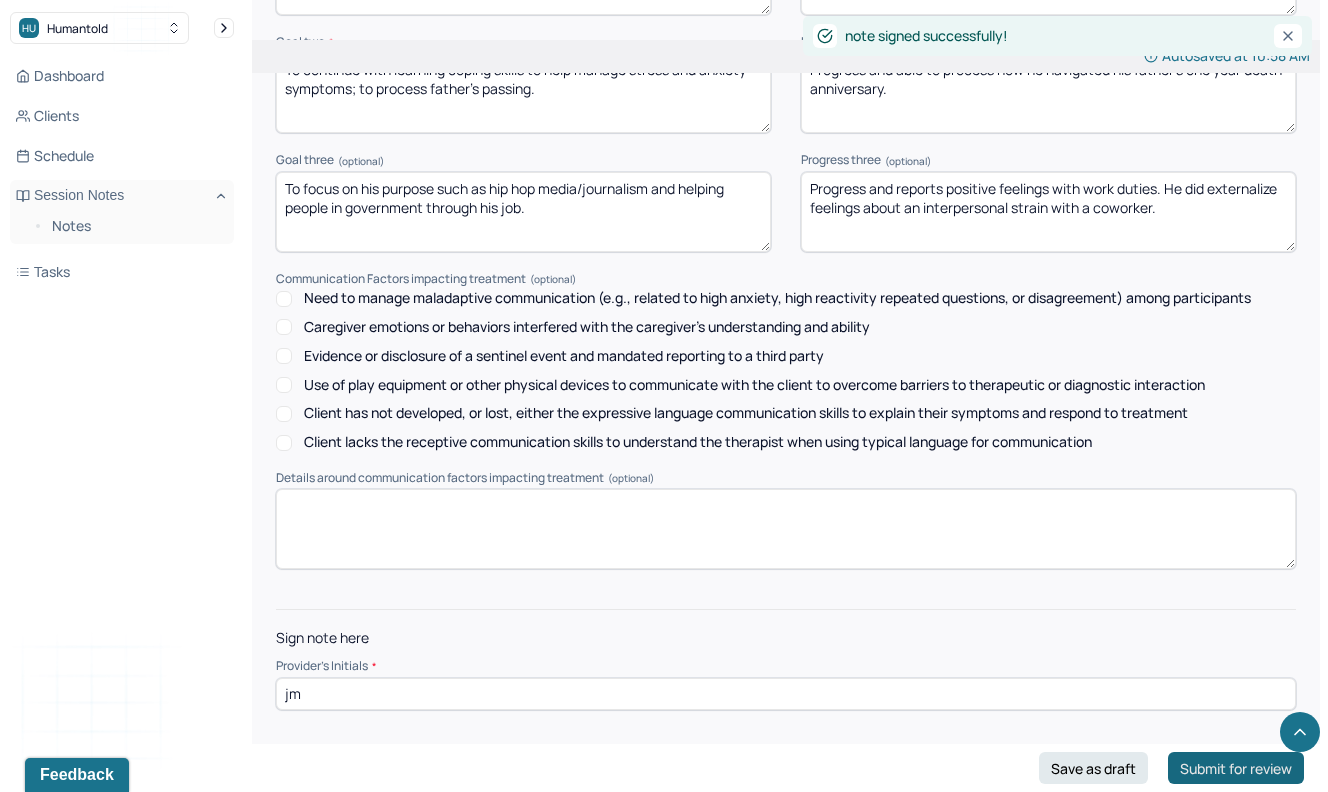 scroll, scrollTop: 0, scrollLeft: 0, axis: both 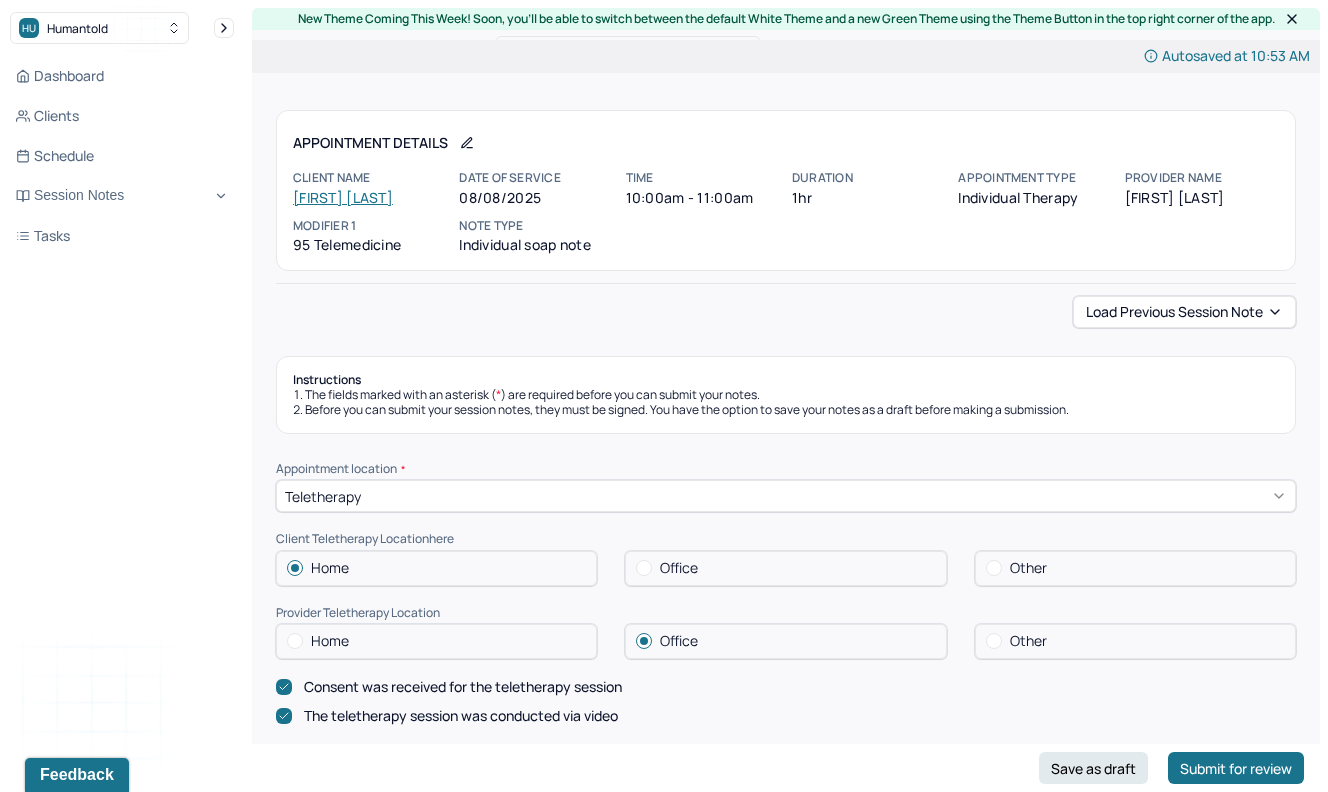 click on "[FIRST] [LAST]" at bounding box center (343, 197) 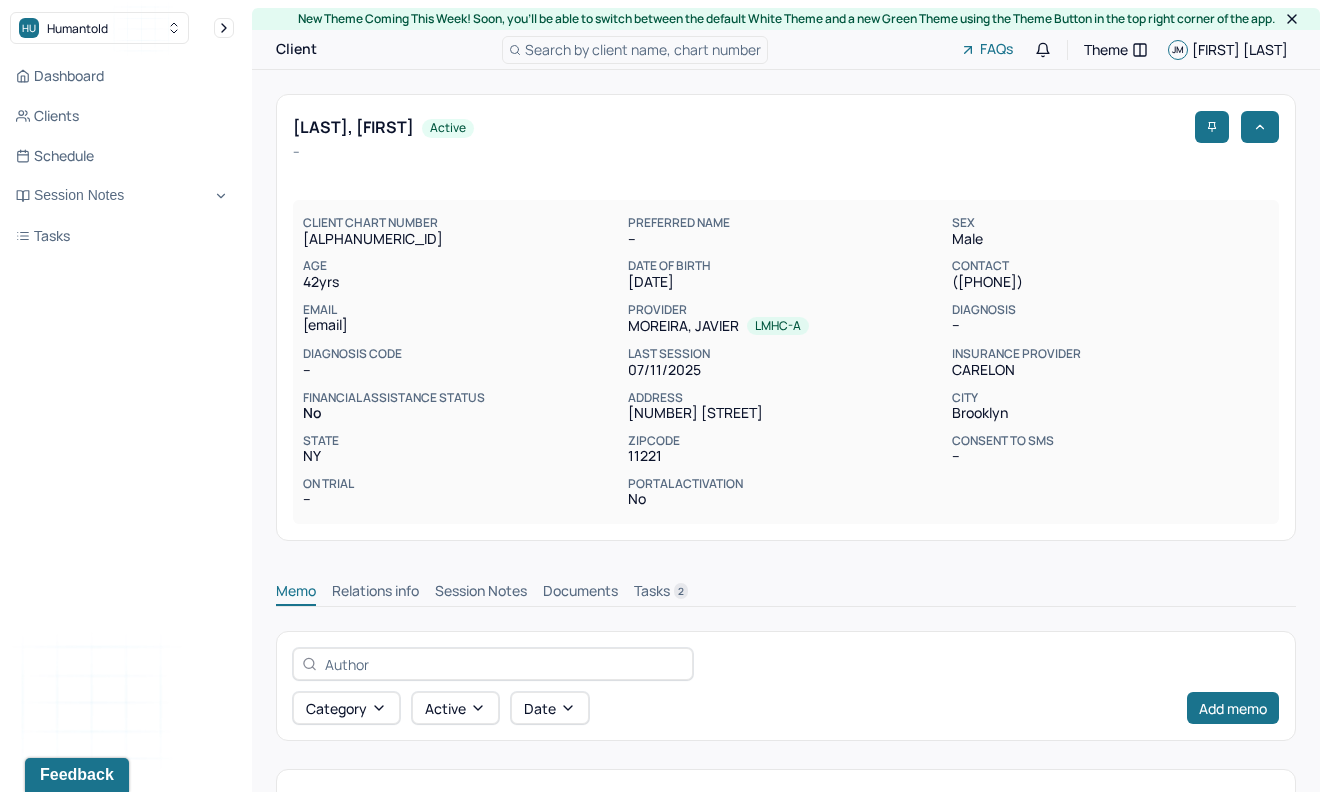 click on "Memo Relations info Session Notes Documents Tasks 2" at bounding box center [786, 586] 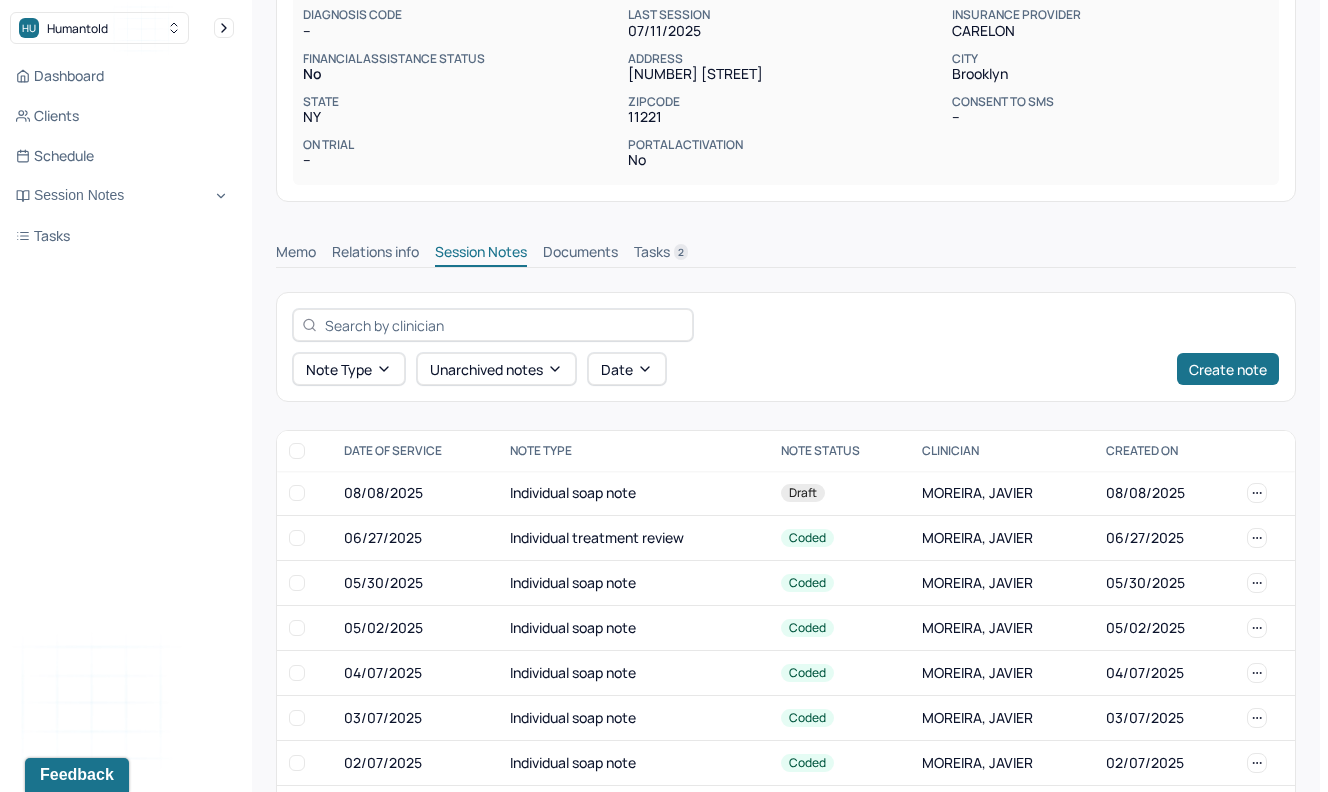 scroll, scrollTop: 467, scrollLeft: 0, axis: vertical 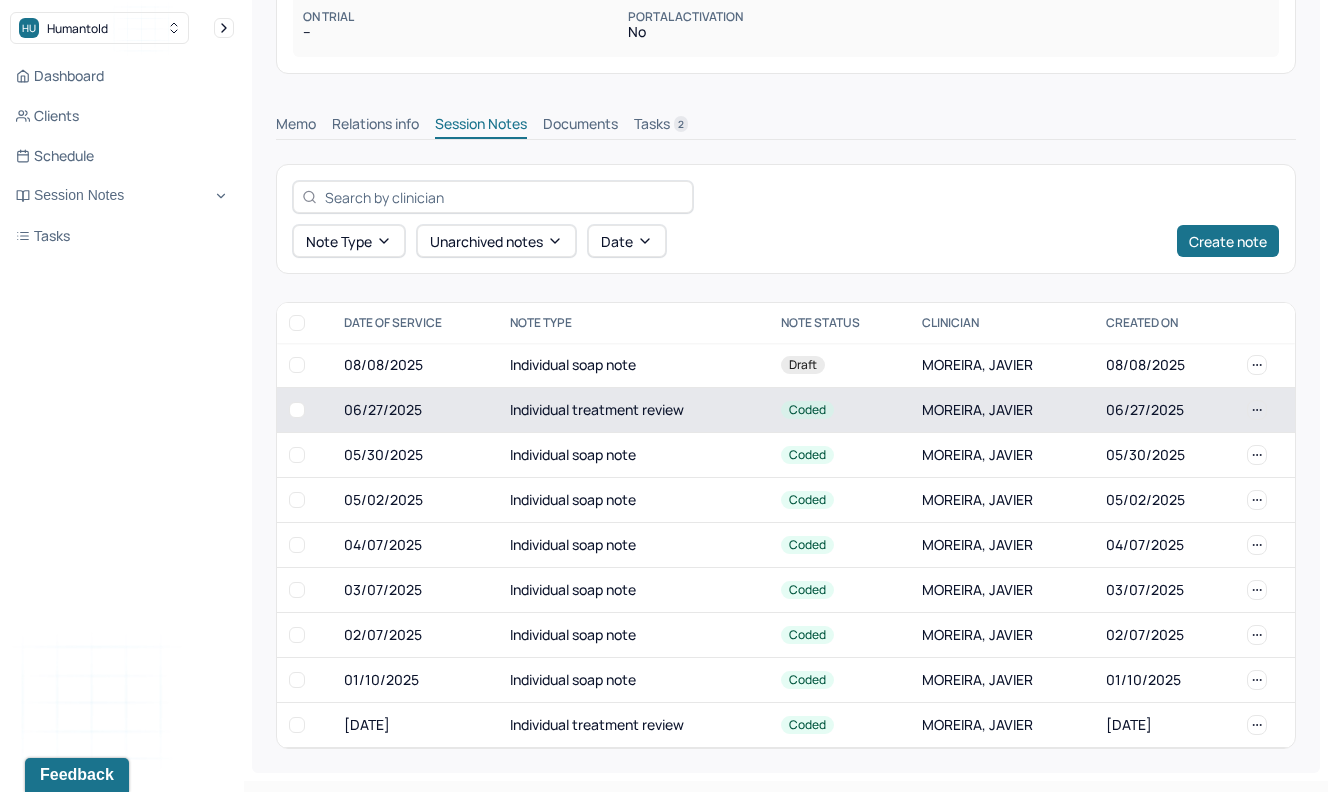 click on "Individual treatment review" at bounding box center [633, 410] 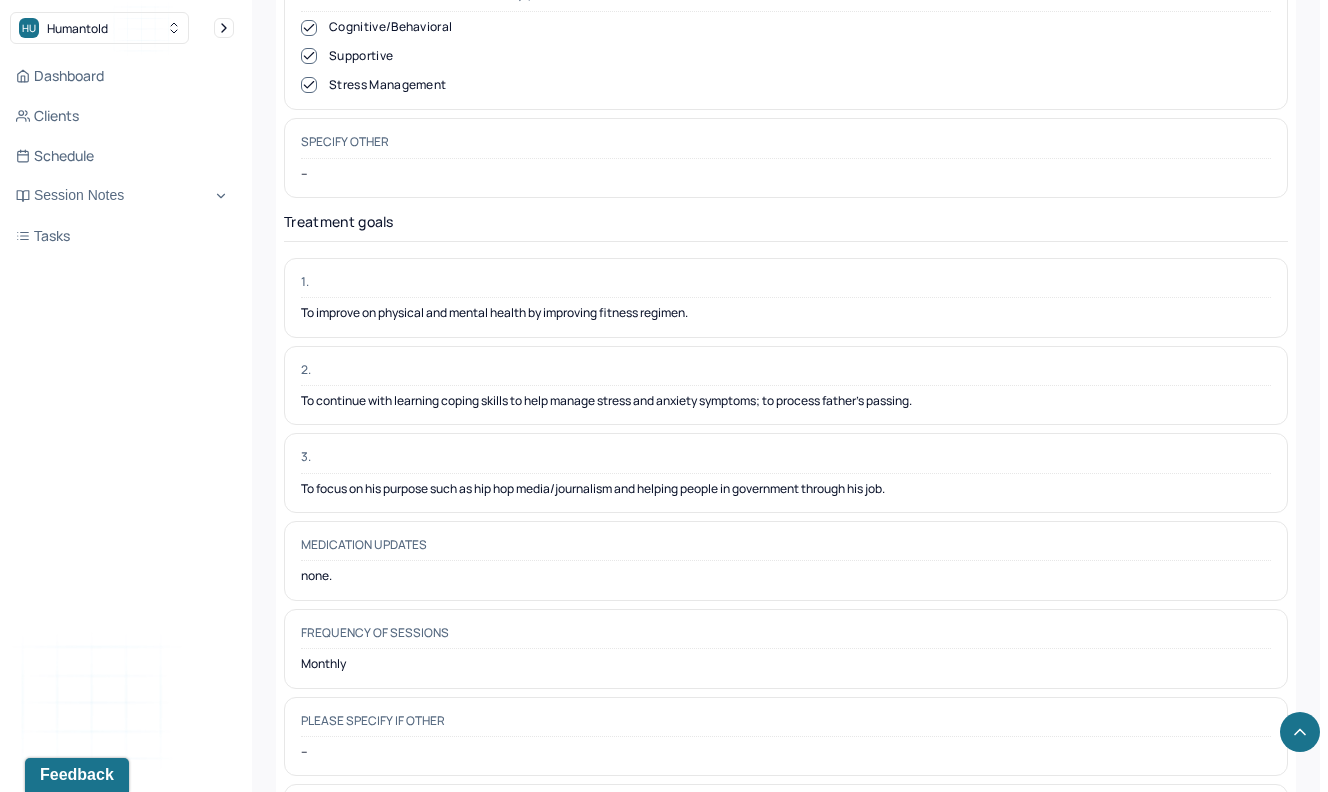 scroll, scrollTop: 5140, scrollLeft: 0, axis: vertical 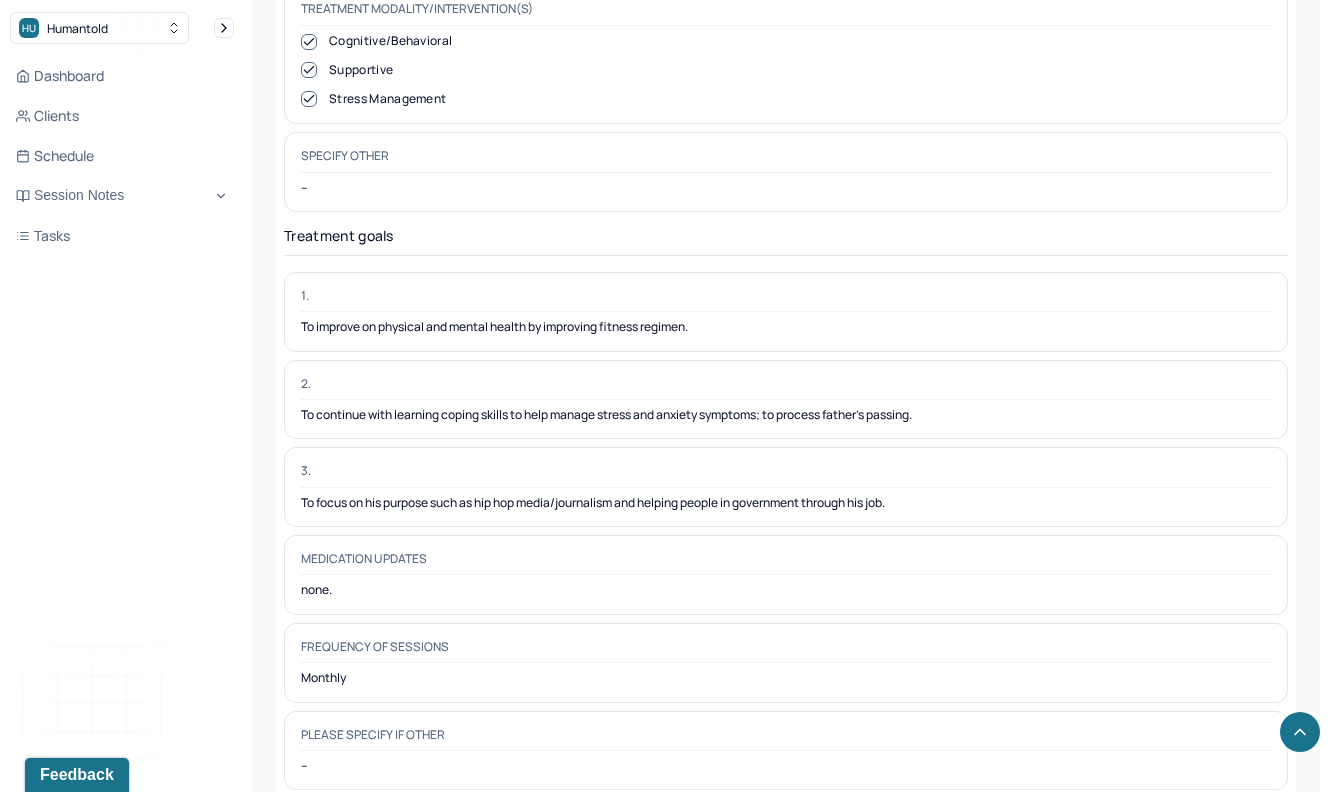 click on "To improve on physical and mental health by improving fitness regimen." at bounding box center [786, 327] 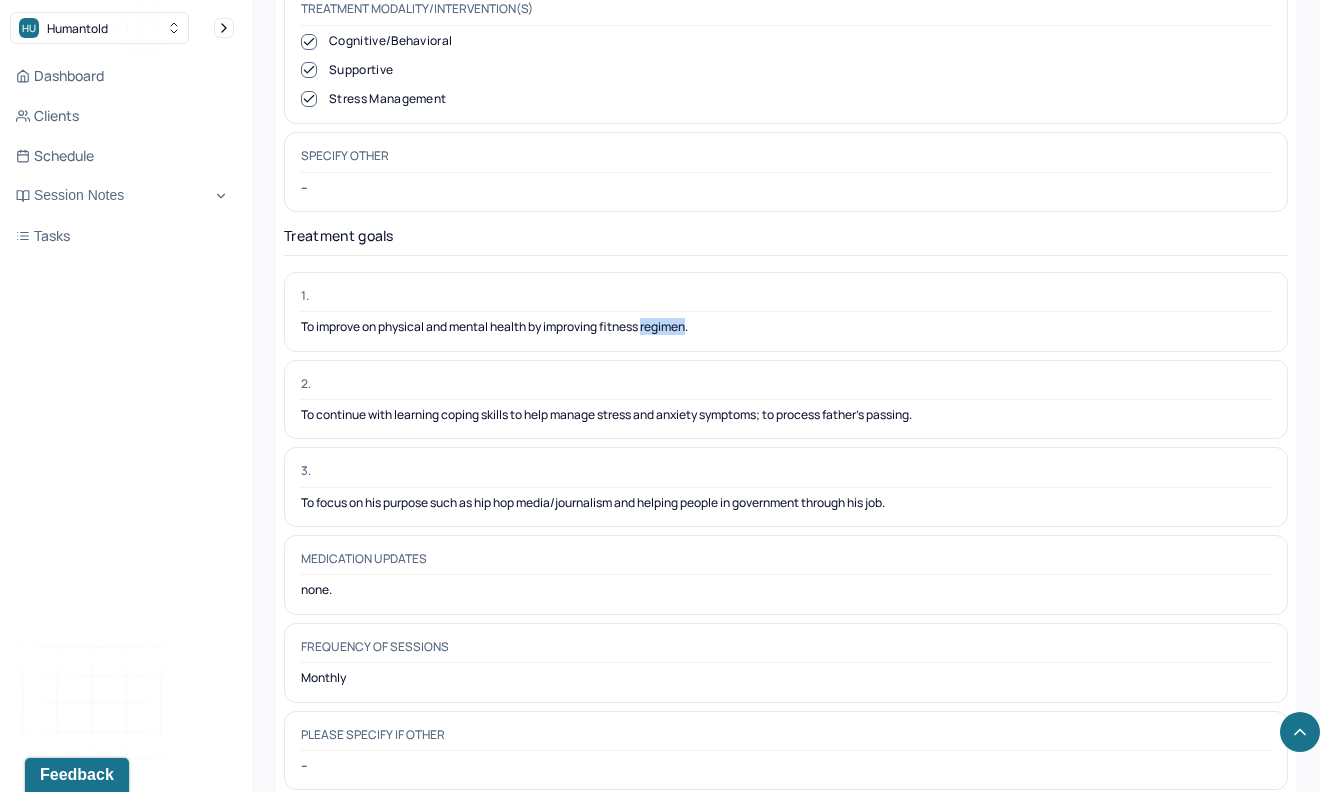 click on "To improve on physical and mental health by improving fitness regimen." at bounding box center [786, 327] 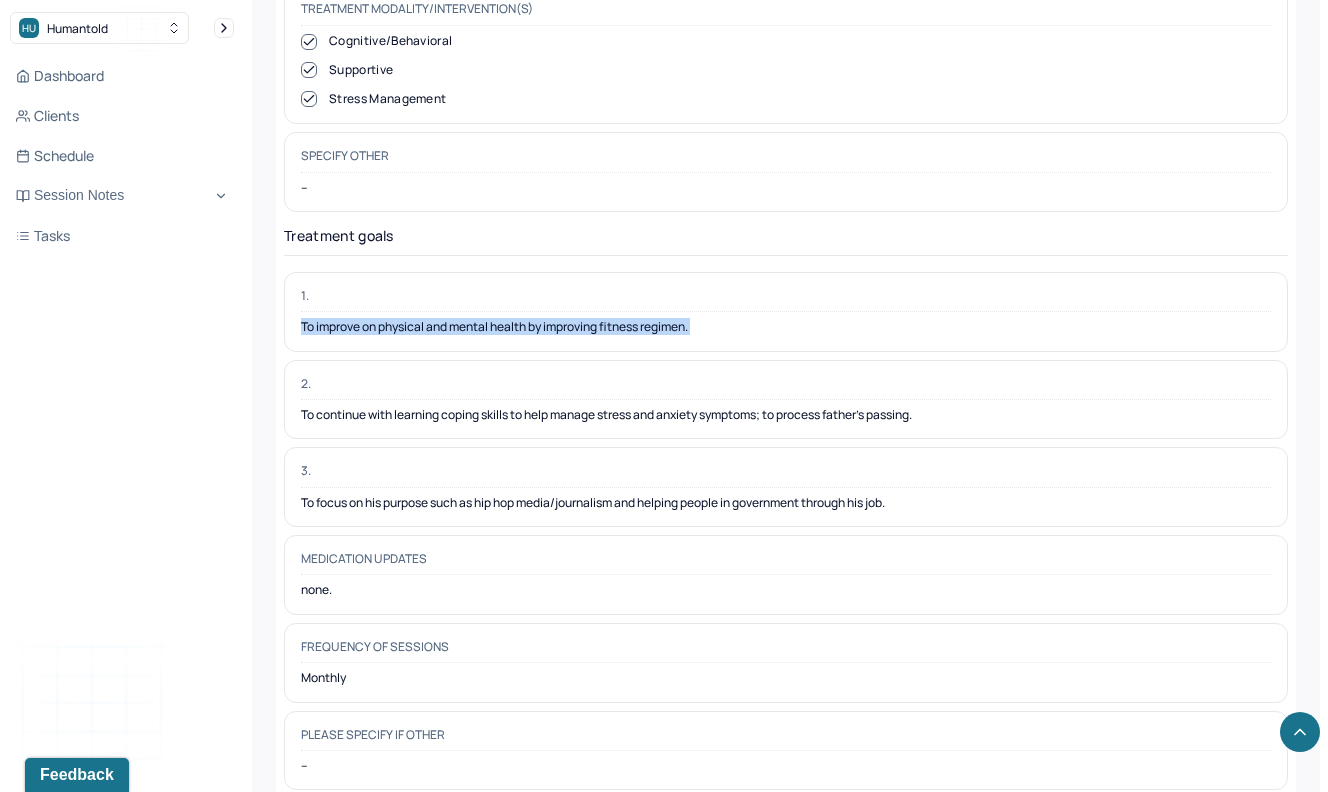 click on "To improve on physical and mental health by improving fitness regimen." at bounding box center (786, 327) 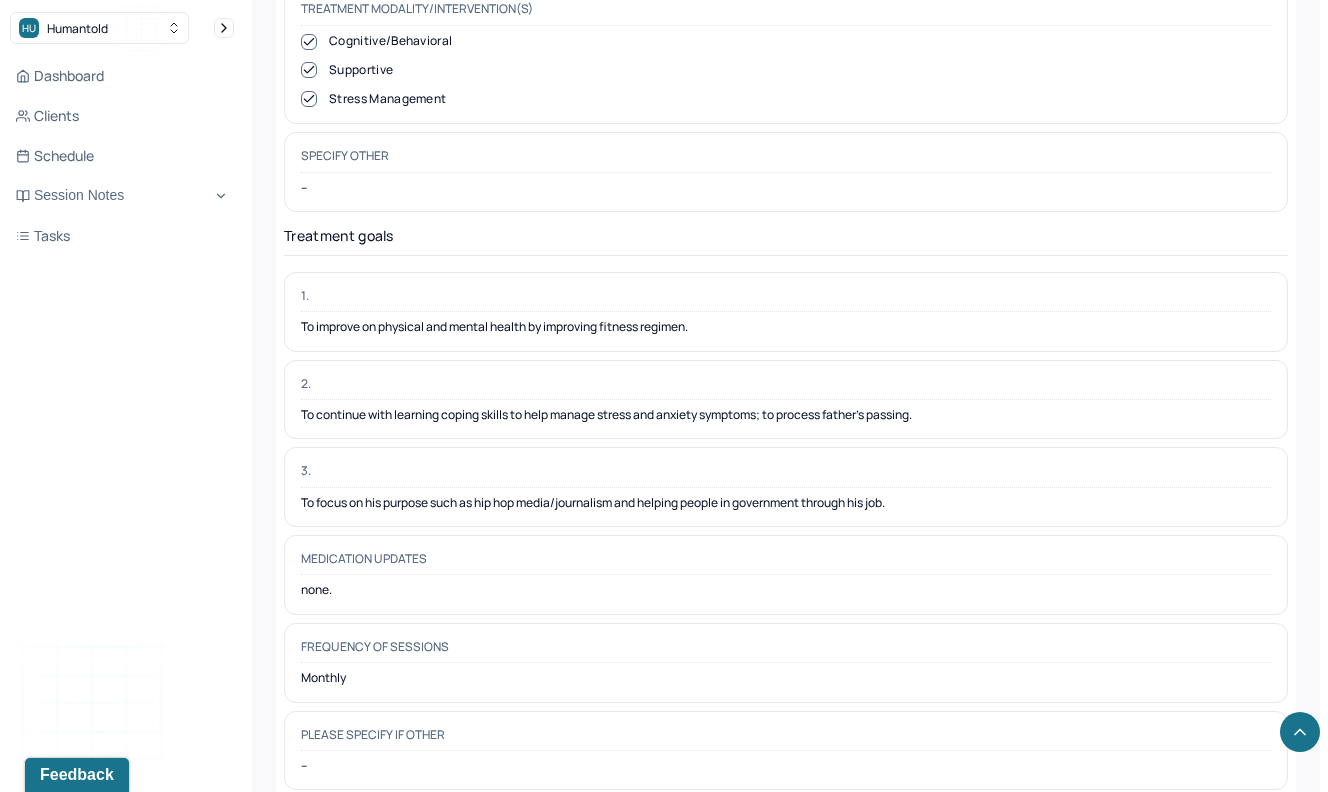 click on "To continue with learning coping skills to help manage stress and anxiety symptoms; to process father's passing." at bounding box center (786, 415) 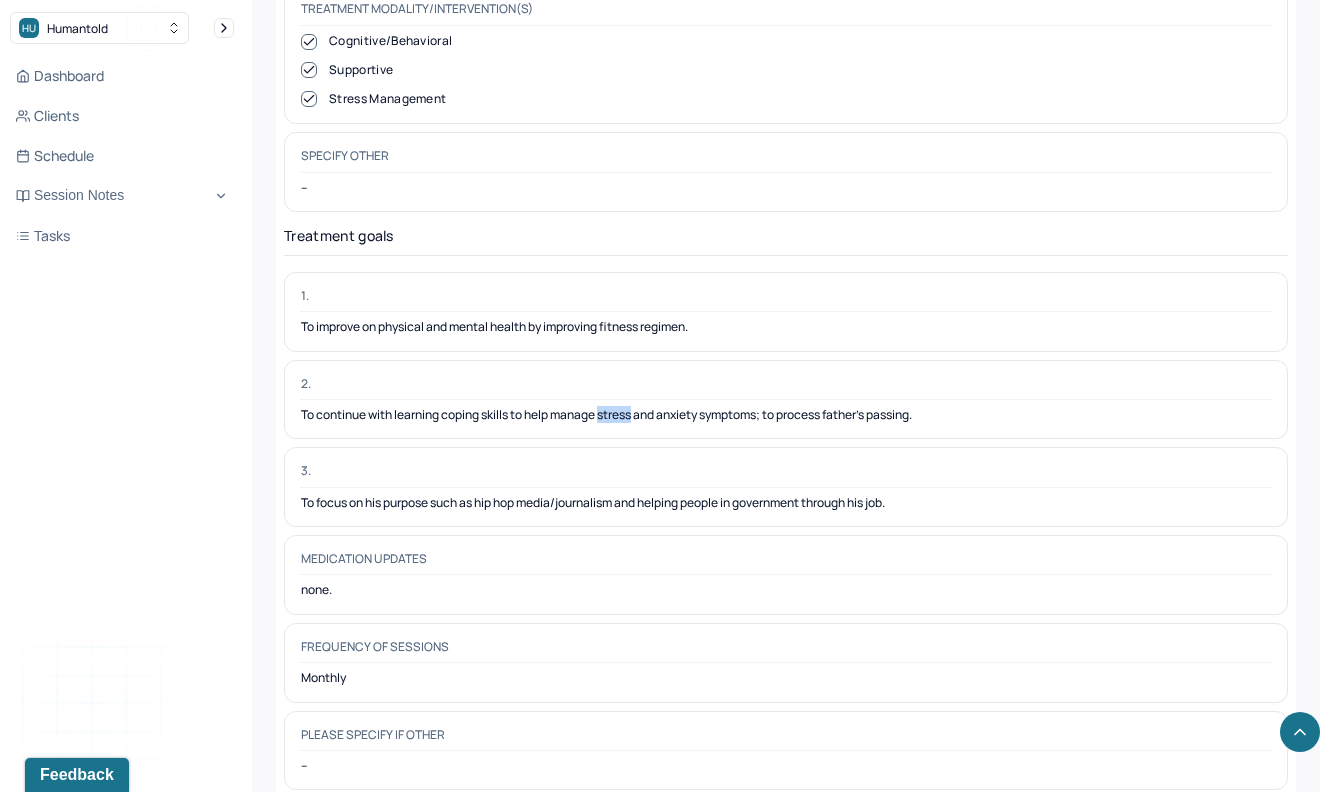 click on "To continue with learning coping skills to help manage stress and anxiety symptoms; to process father's passing." at bounding box center [786, 415] 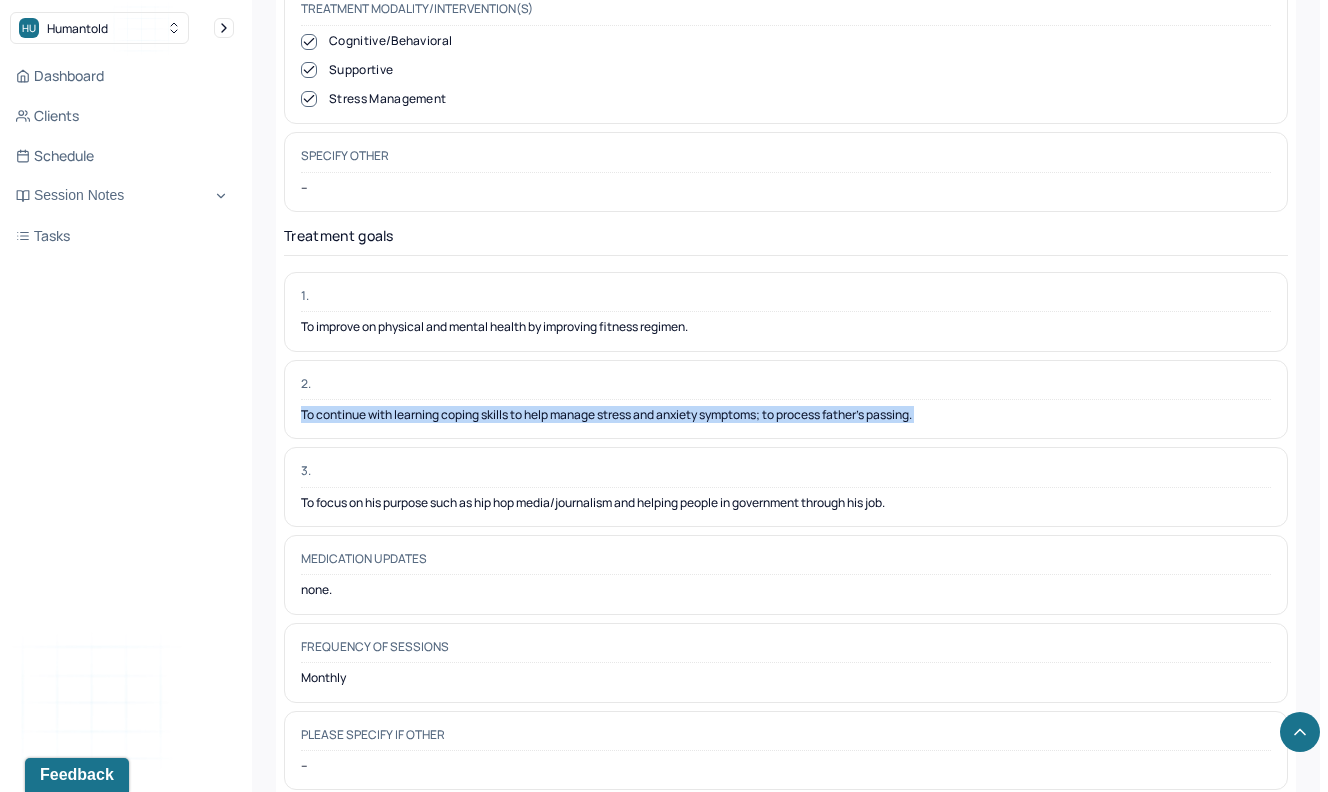 click on "To continue with learning coping skills to help manage stress and anxiety symptoms; to process father's passing." at bounding box center [786, 415] 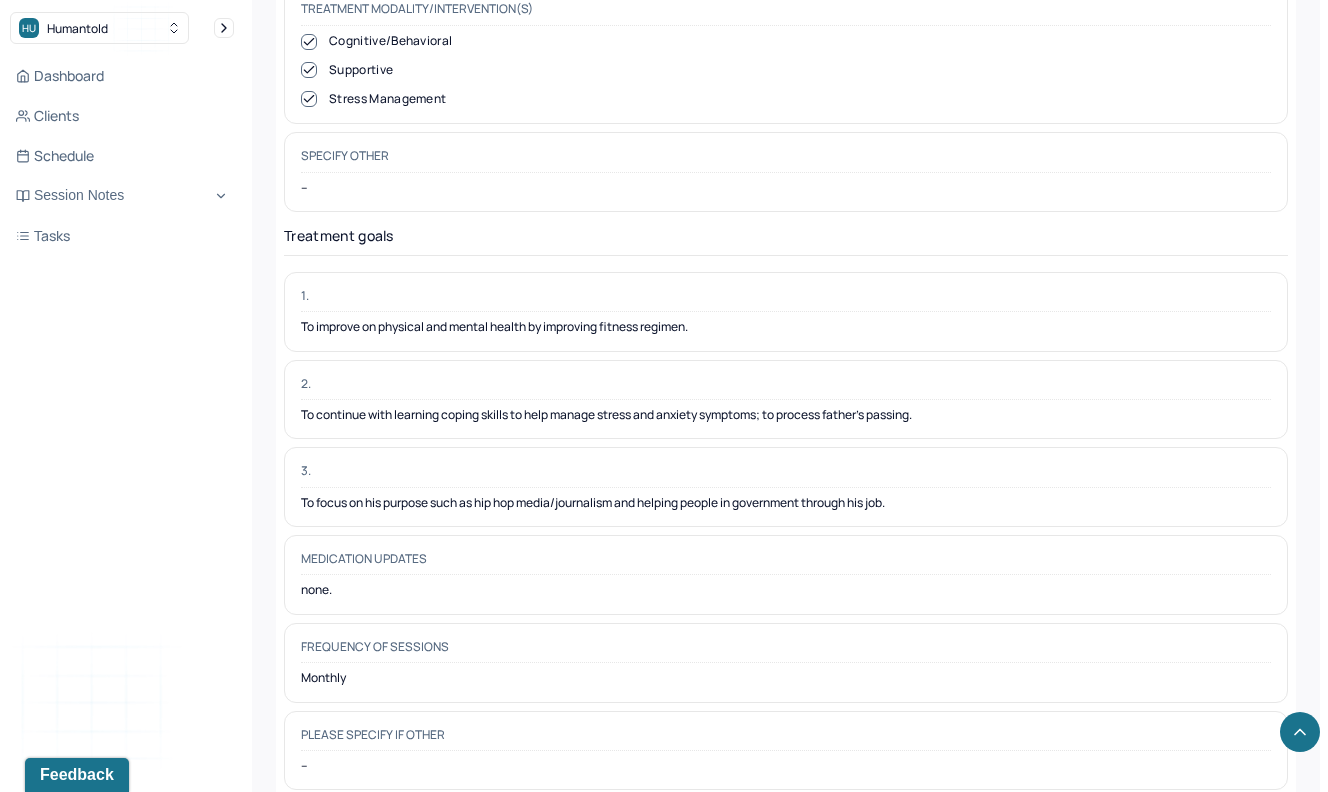 click on "To focus on his purpose such as hip hop media/journalism and helping people in government through his job." at bounding box center [786, 503] 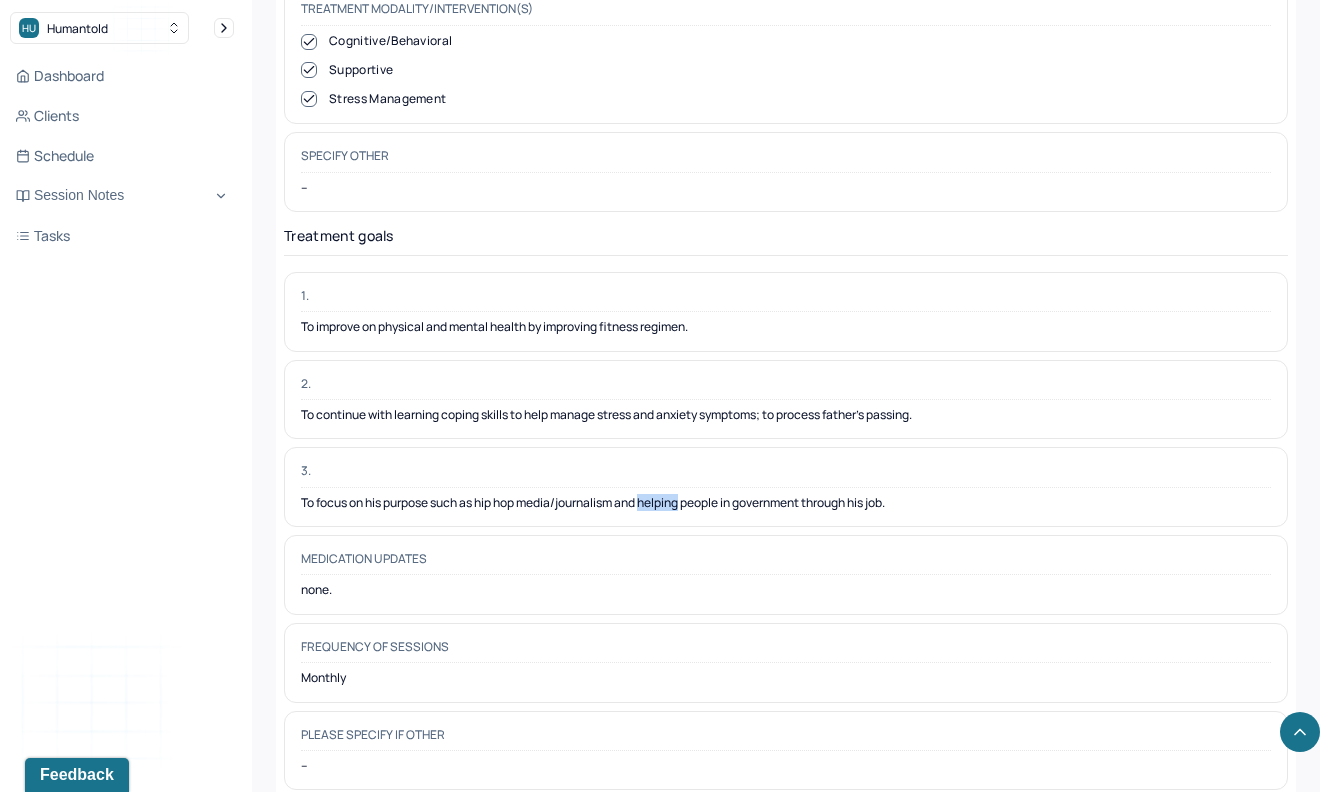 click on "To focus on his purpose such as hip hop media/journalism and helping people in government through his job." at bounding box center [786, 503] 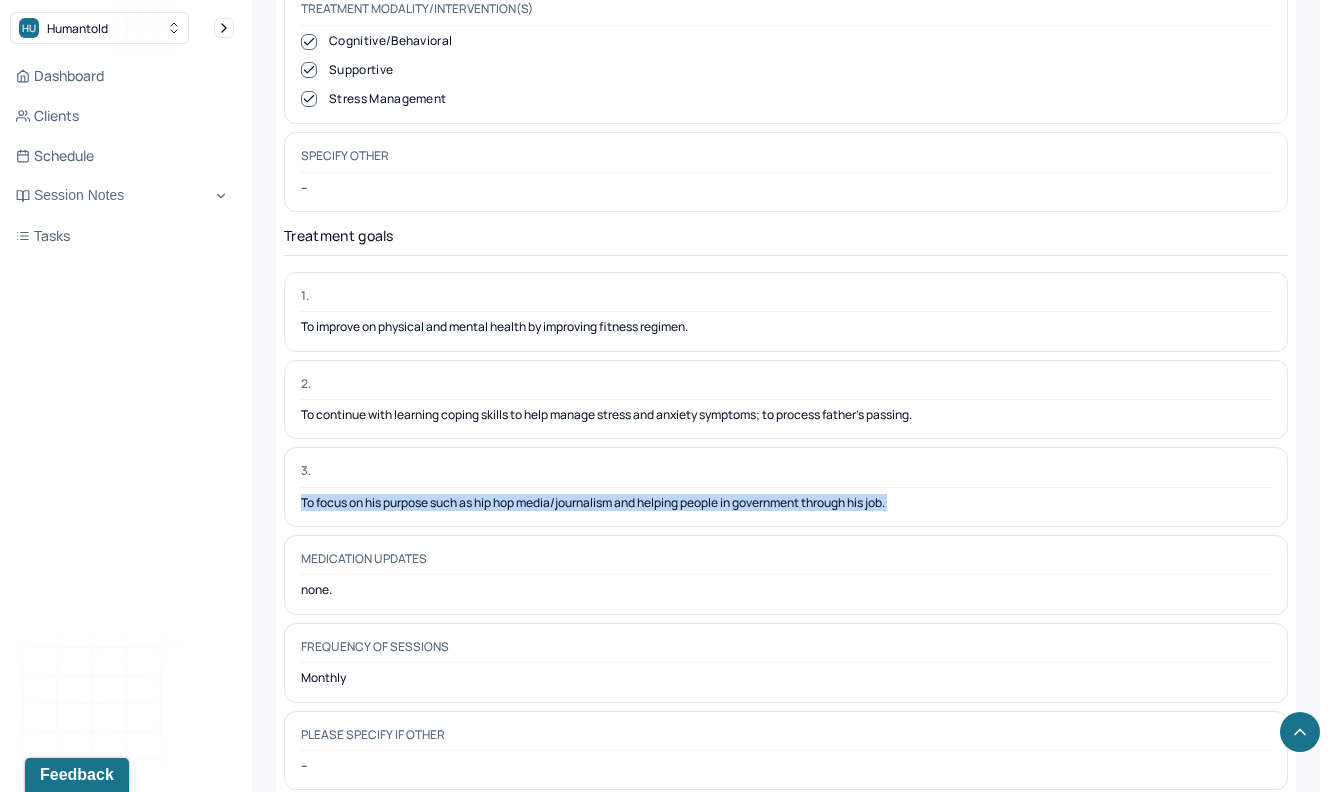 click on "To focus on his purpose such as hip hop media/journalism and helping people in government through his job." at bounding box center (786, 503) 